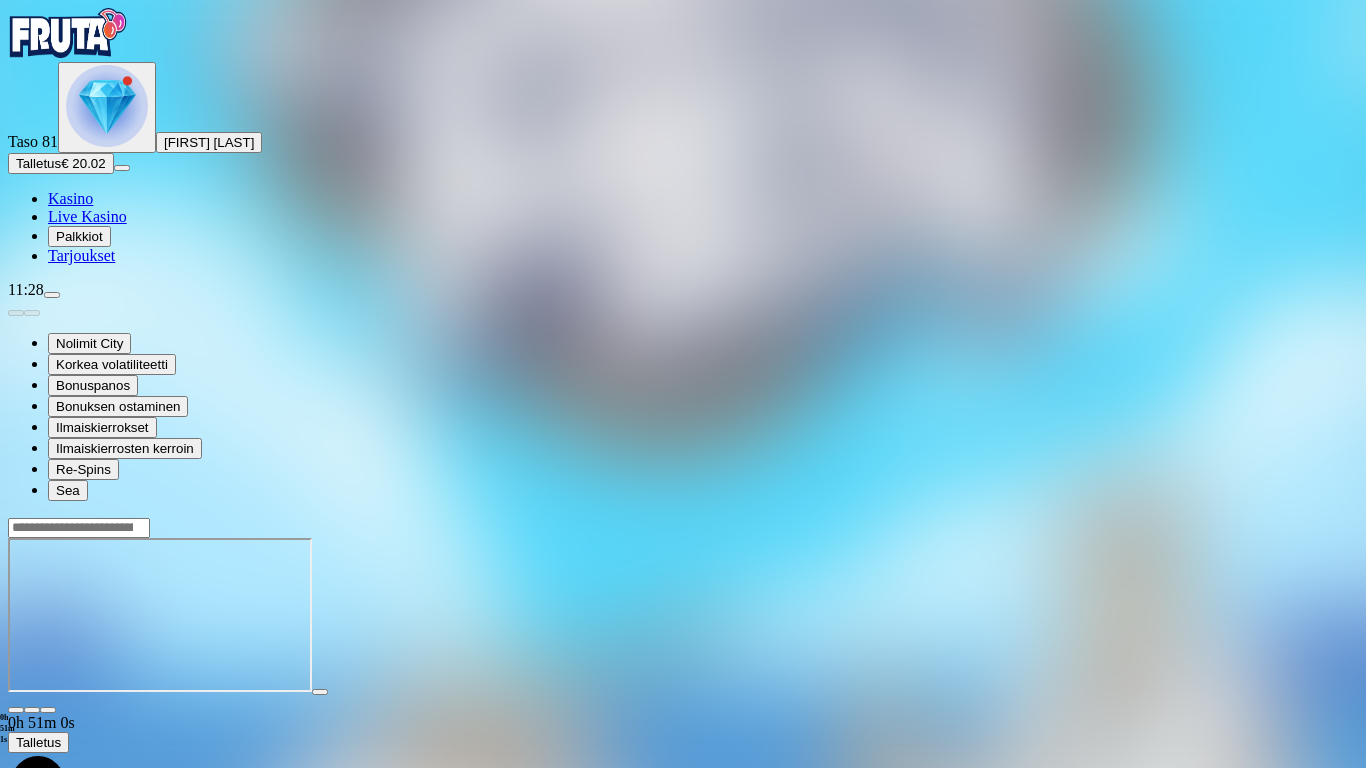 scroll, scrollTop: 0, scrollLeft: 0, axis: both 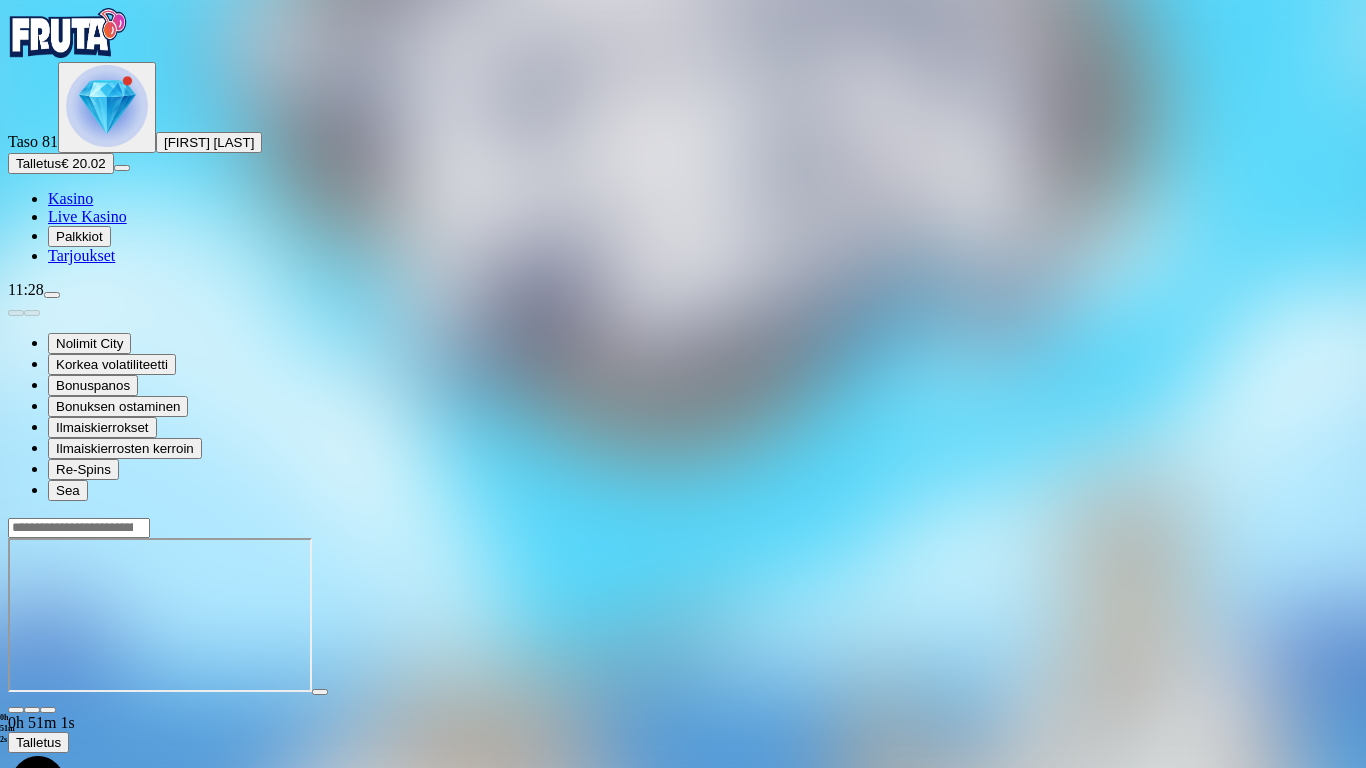 click at bounding box center [48, 710] 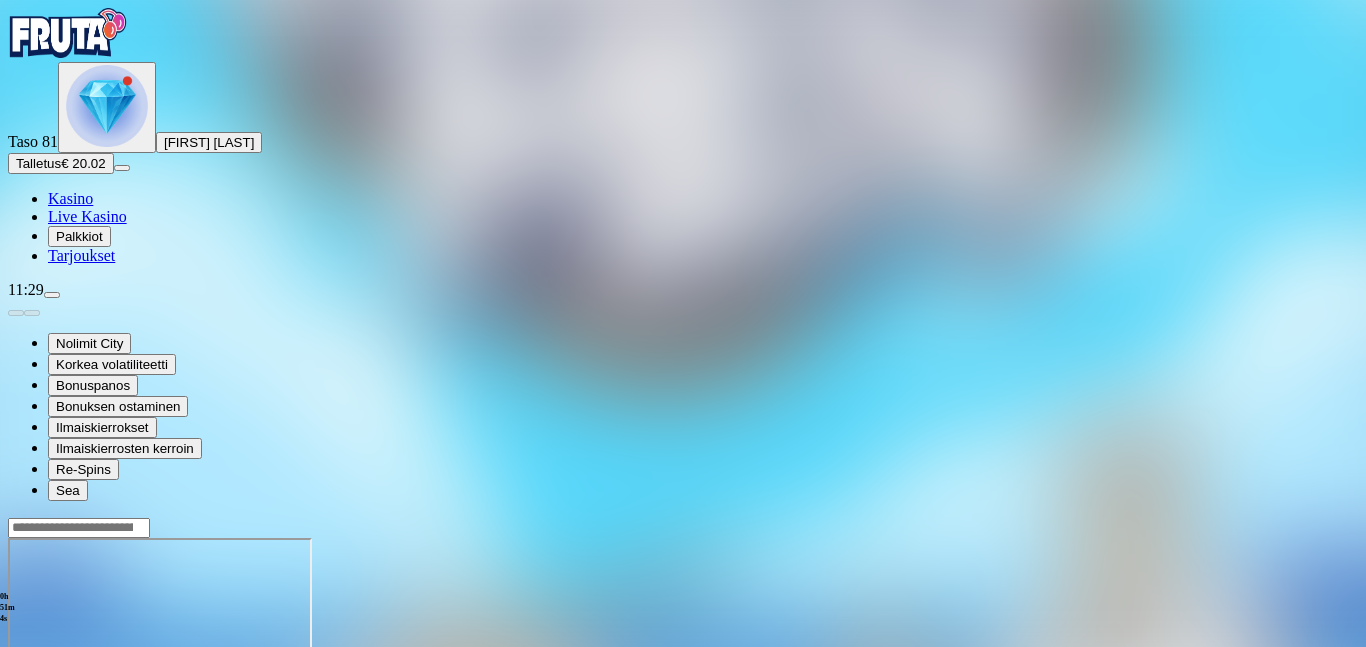 click at bounding box center (16, 710) 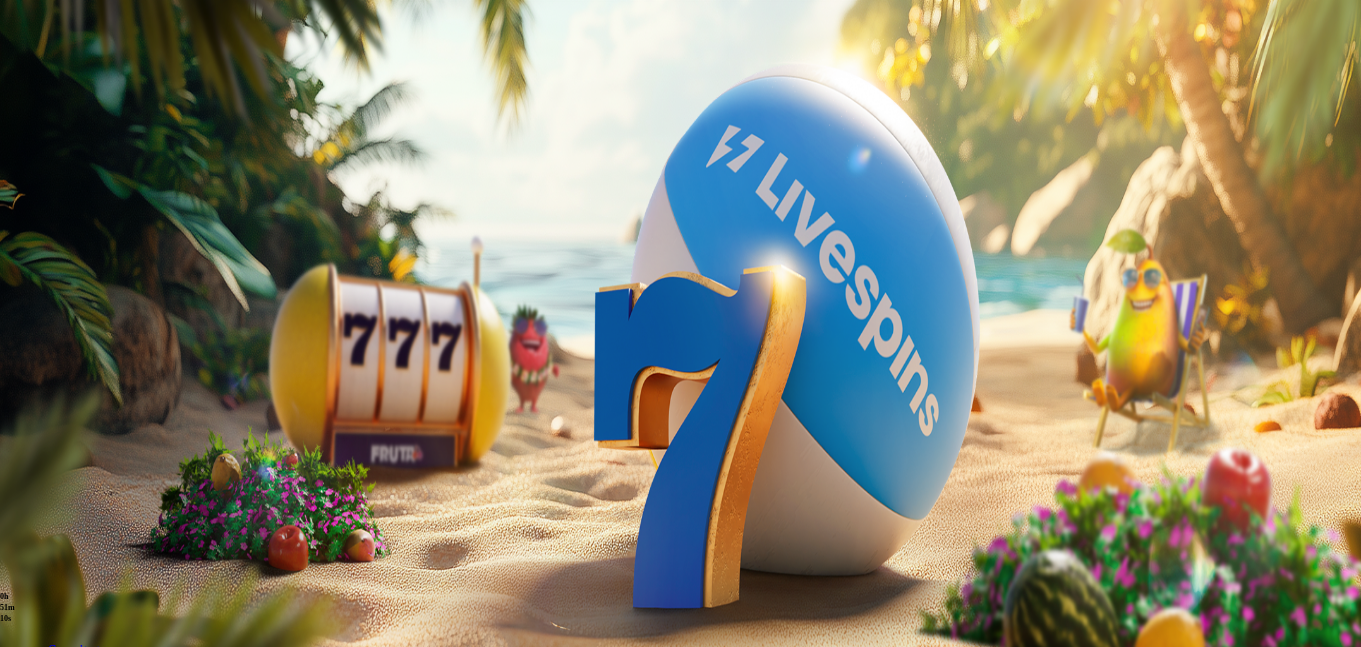 scroll, scrollTop: 0, scrollLeft: 0, axis: both 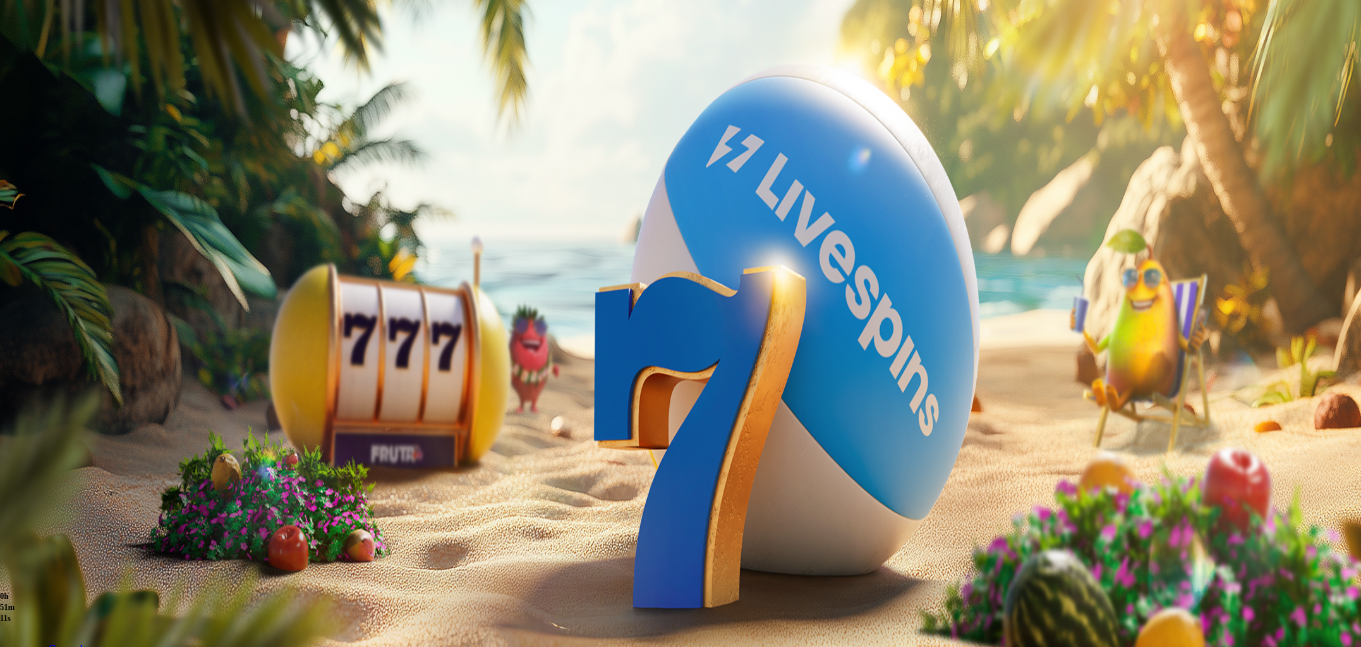 click on "Palkkiot" at bounding box center [79, 236] 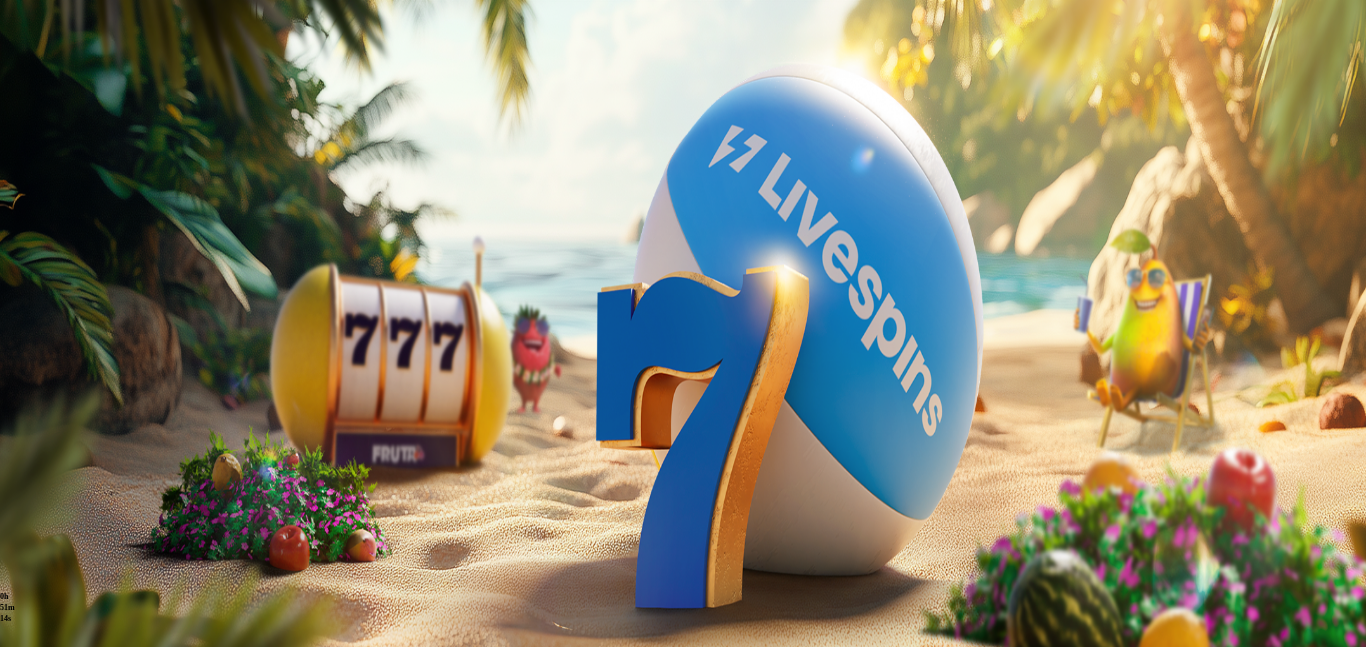 click at bounding box center (112, 603) 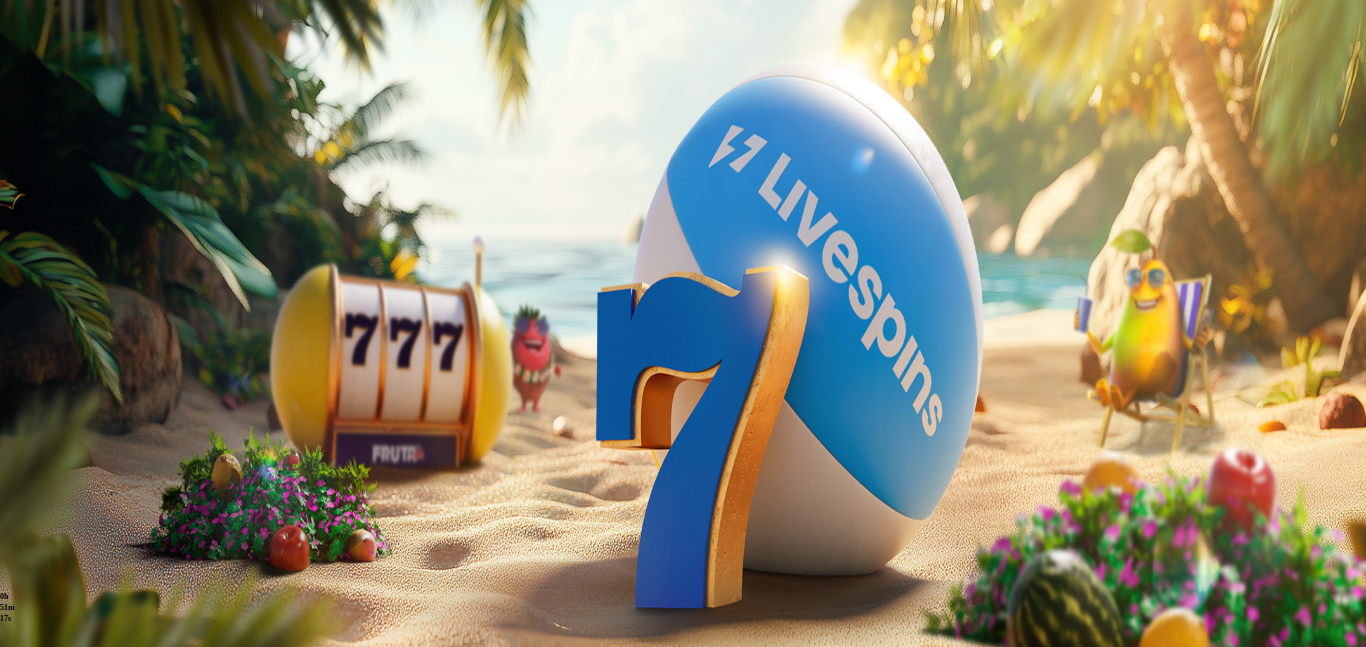 click on "Avaa palkinto" at bounding box center [683, 795] 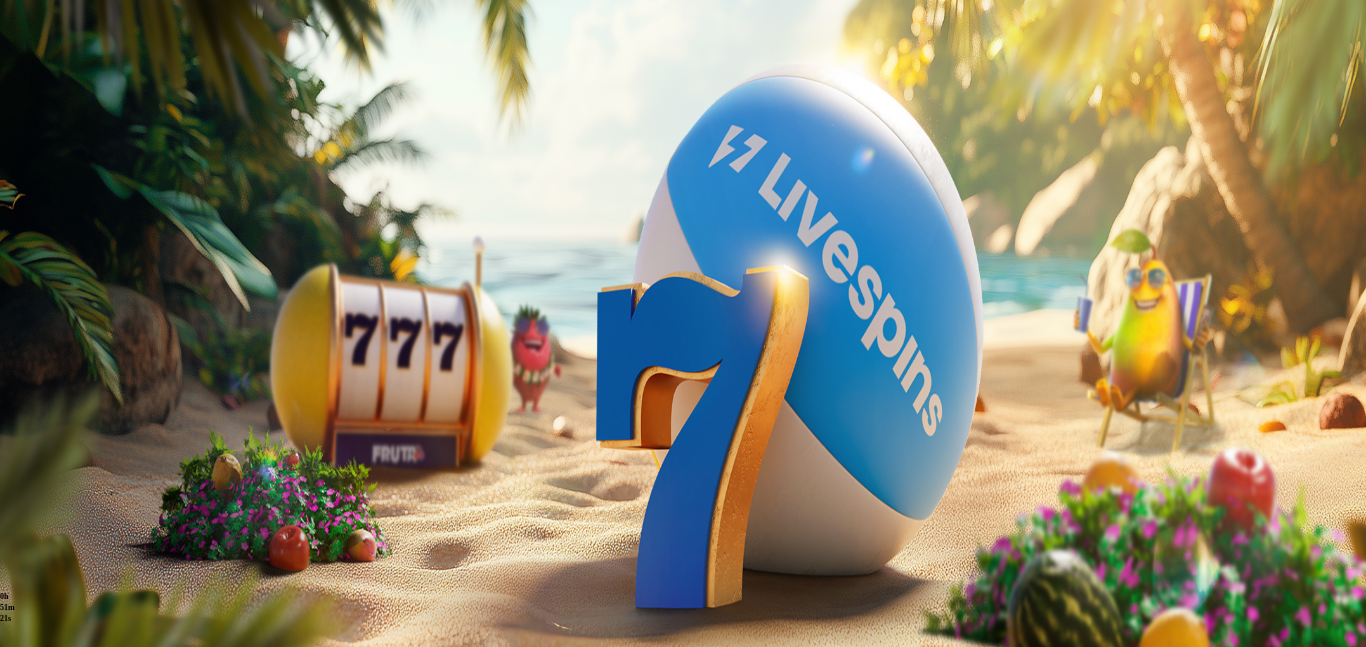 click at bounding box center [88, 1067] 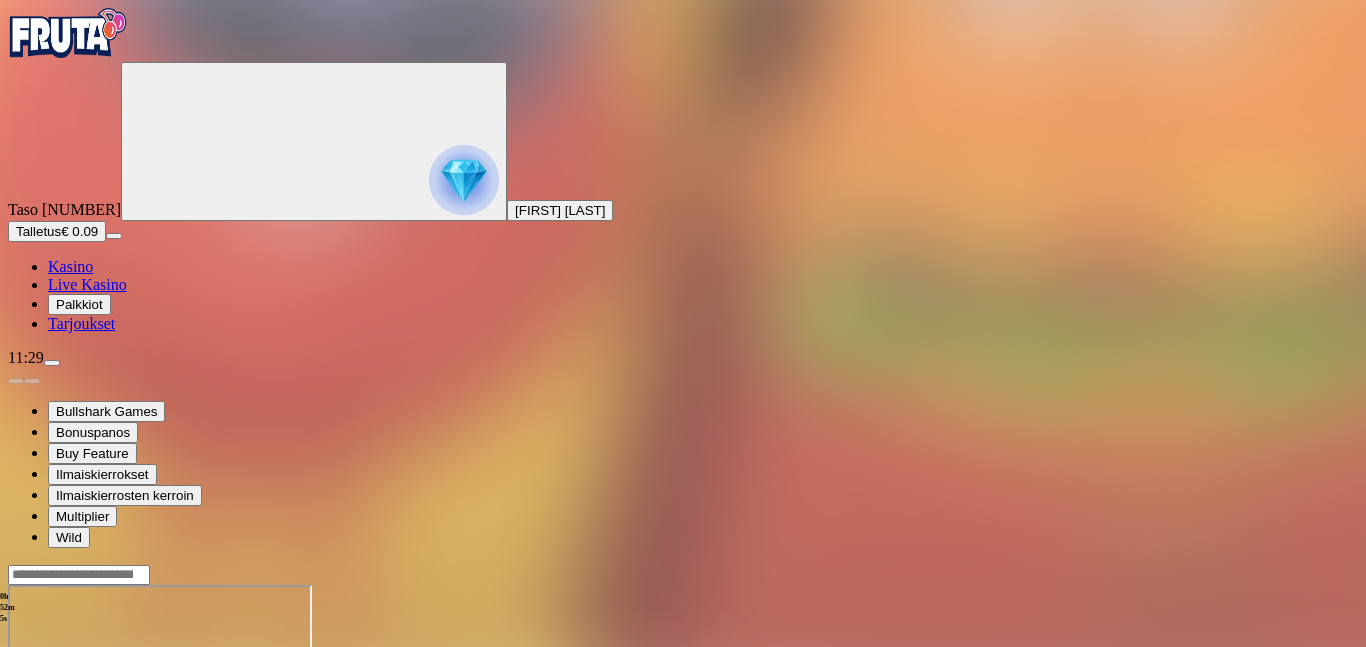click at bounding box center (16, 757) 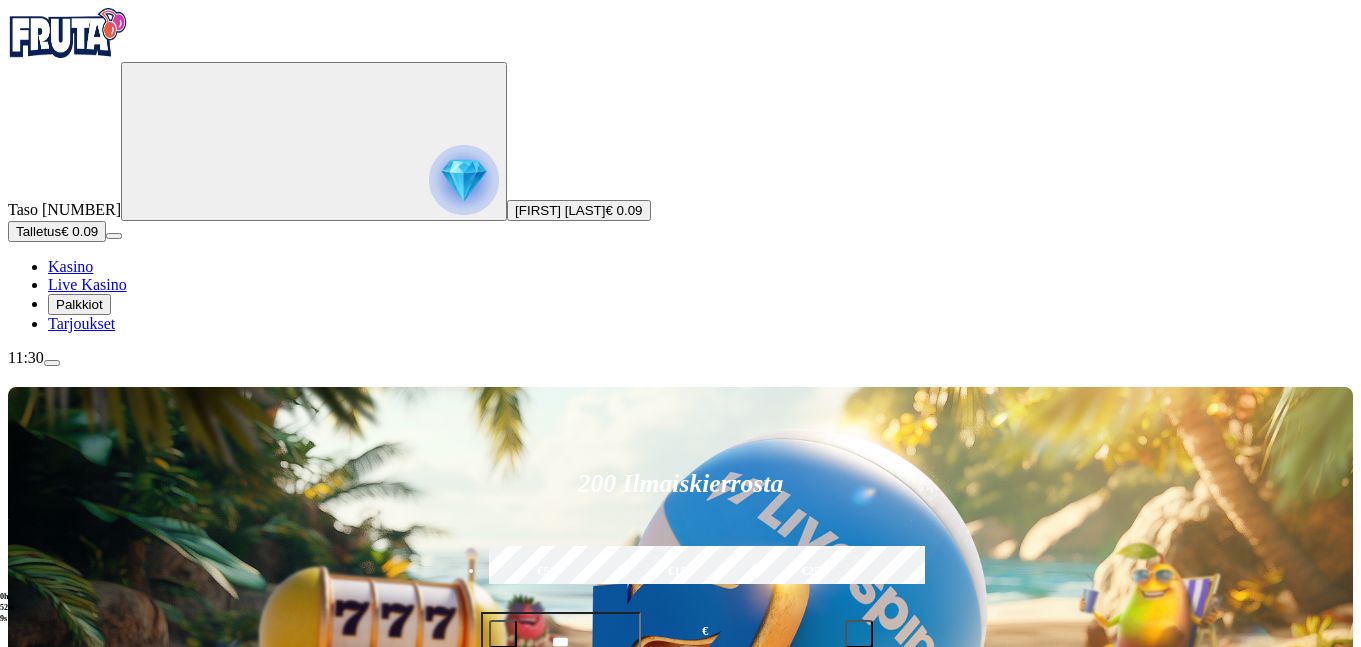 click on "Tarjoukset" at bounding box center (81, 323) 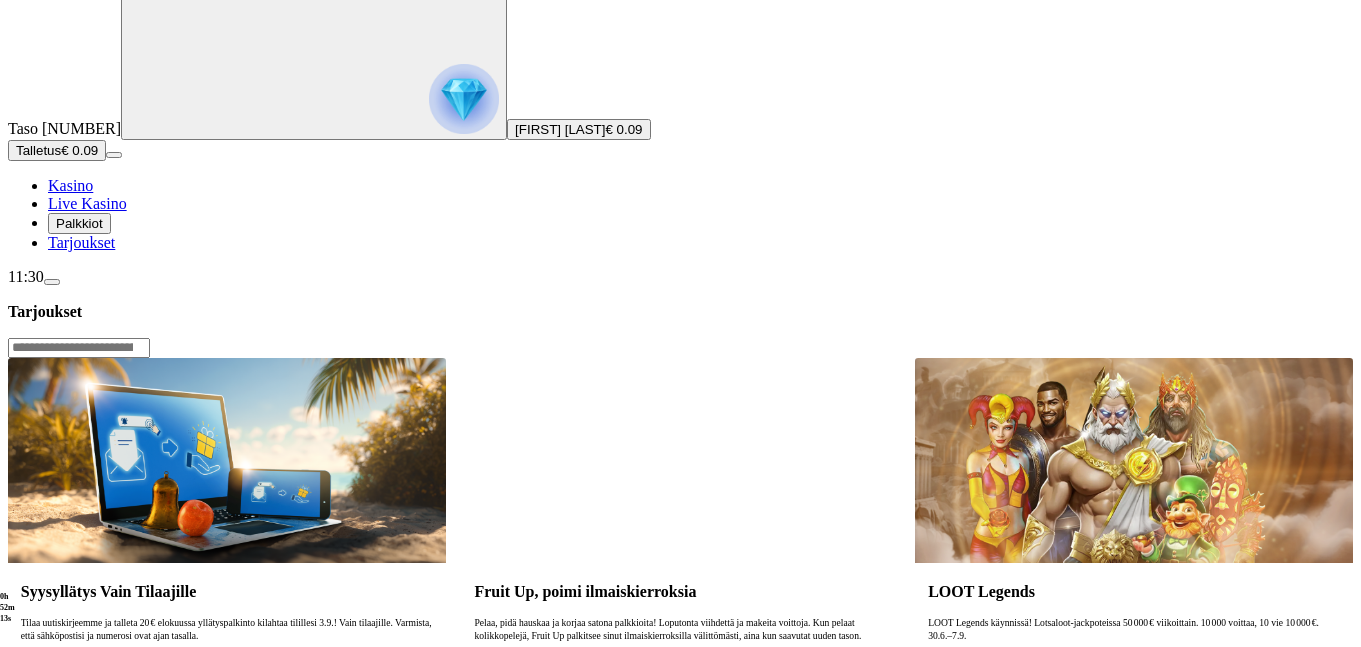 scroll, scrollTop: 0, scrollLeft: 0, axis: both 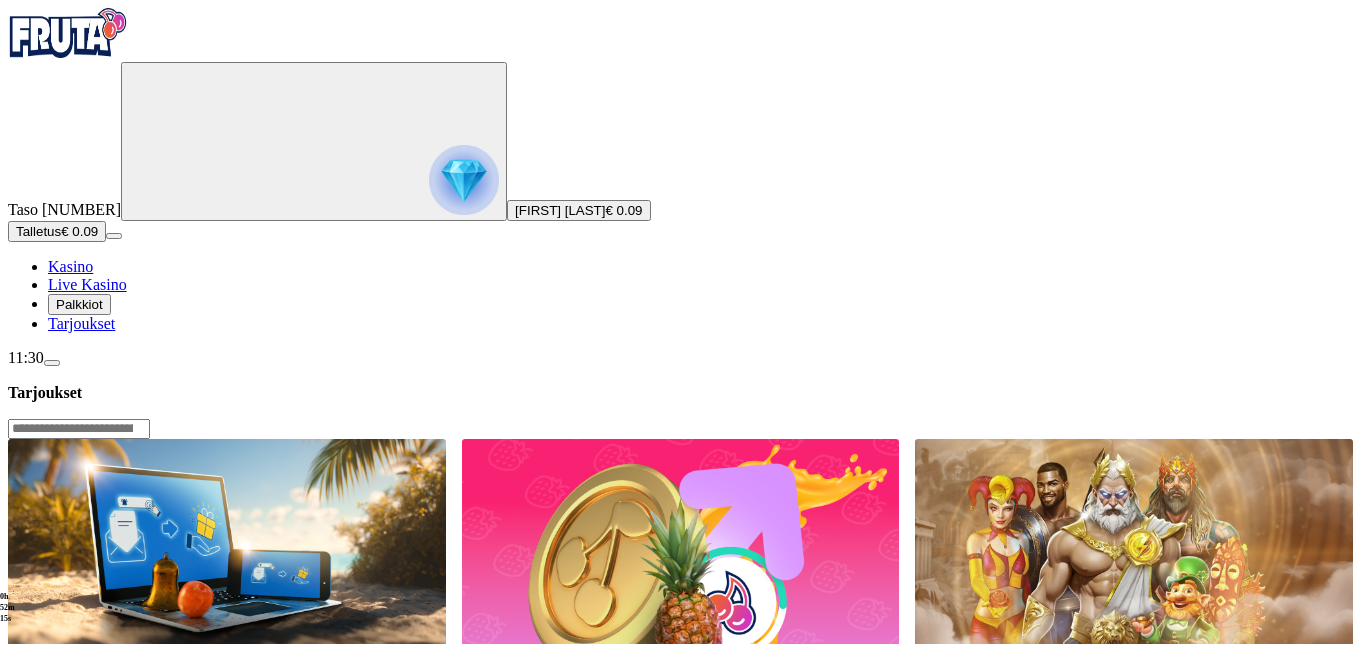 click 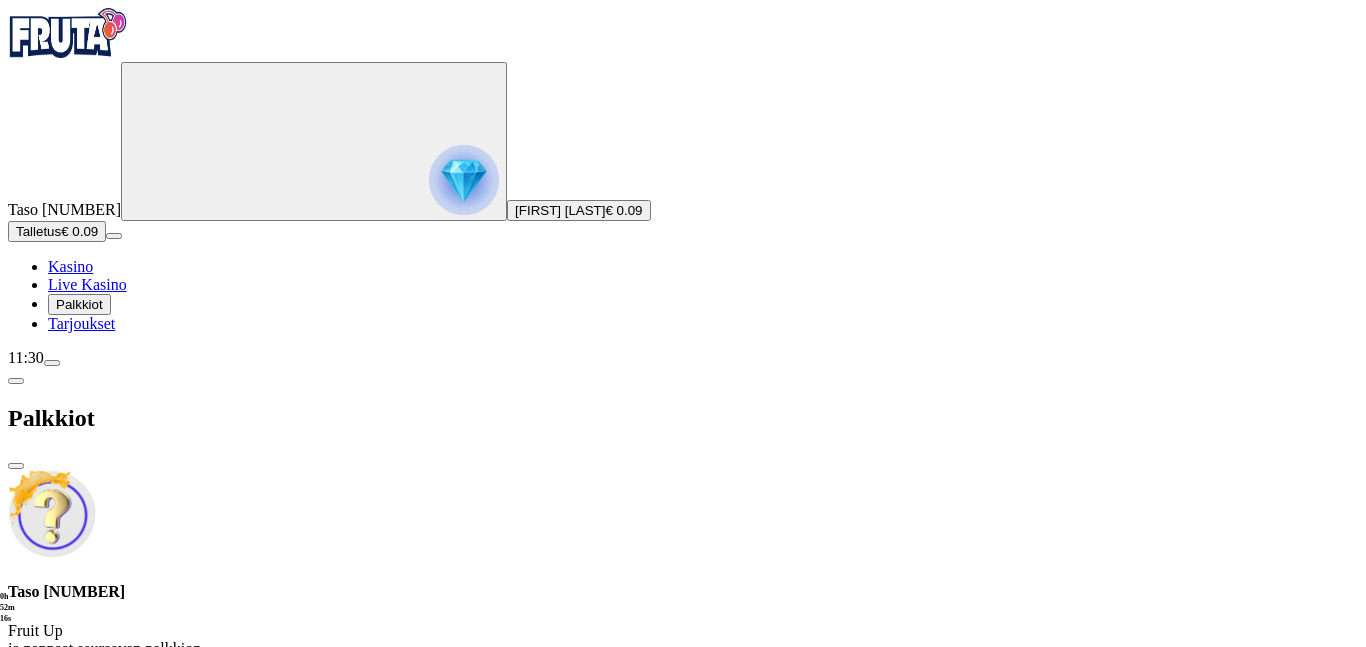 click at bounding box center [464, 180] 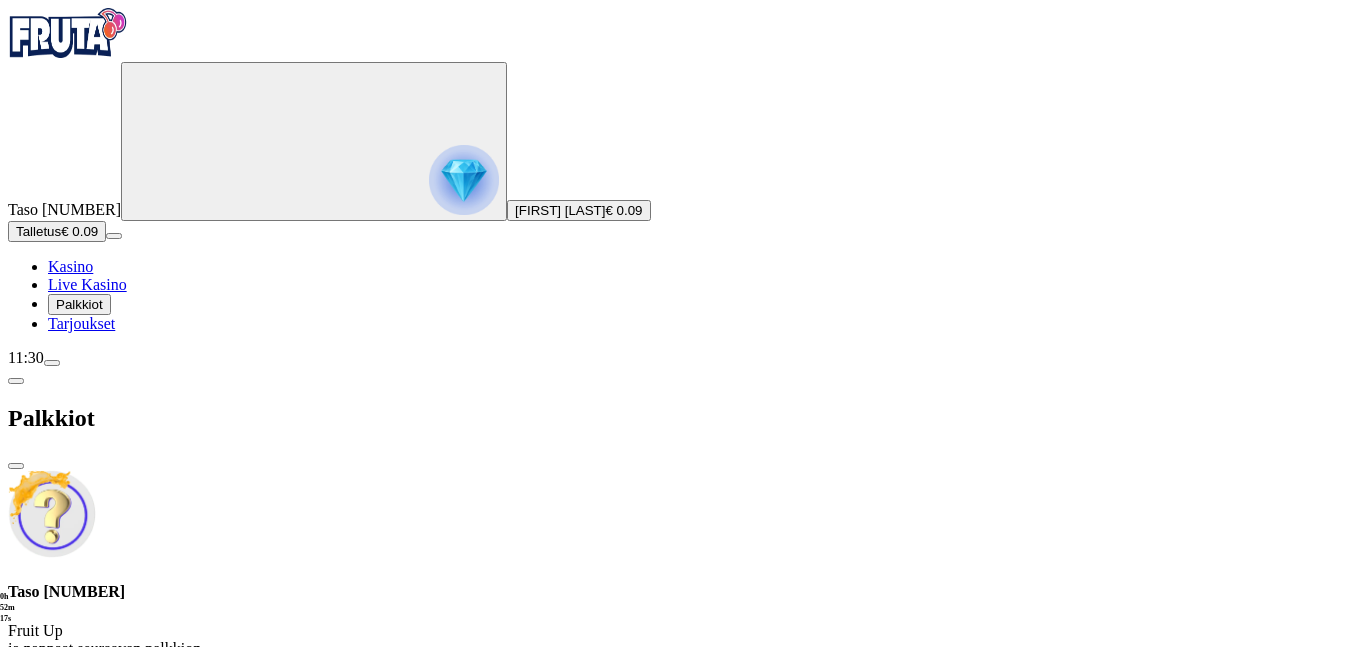 click on "€ 0.09" at bounding box center [623, 210] 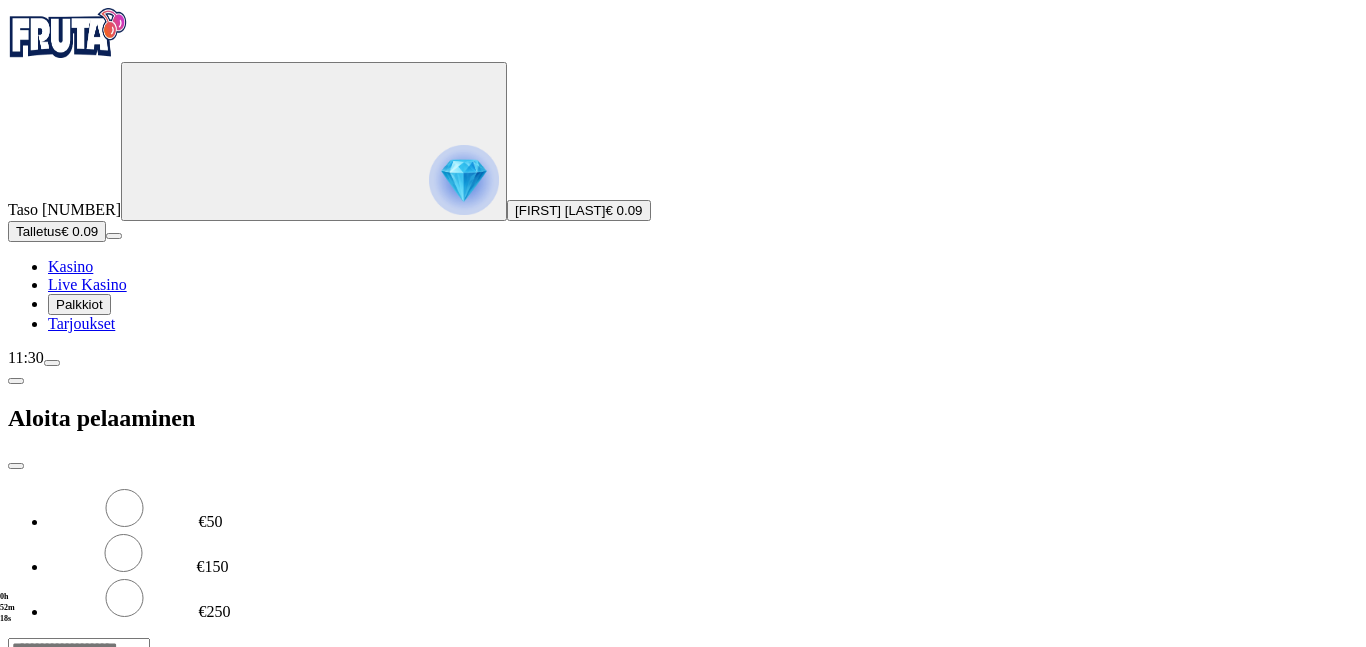 click at bounding box center (464, 180) 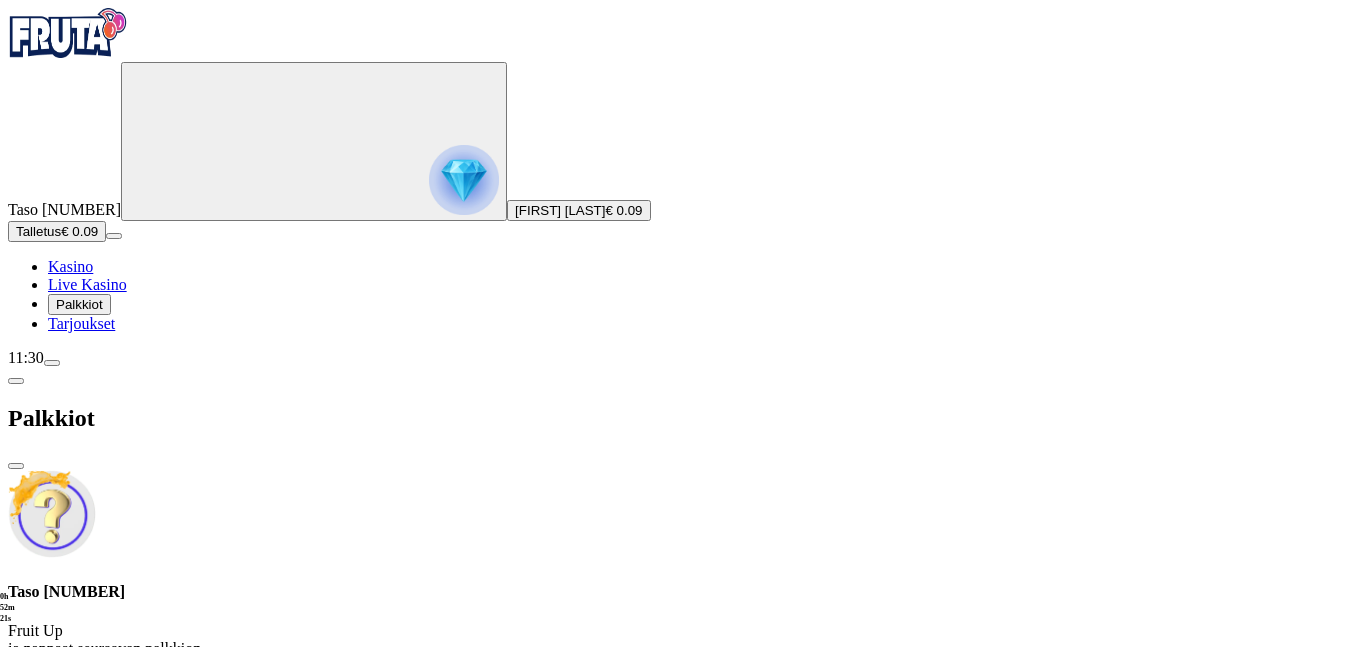 click on "Palkkiot" at bounding box center (79, 304) 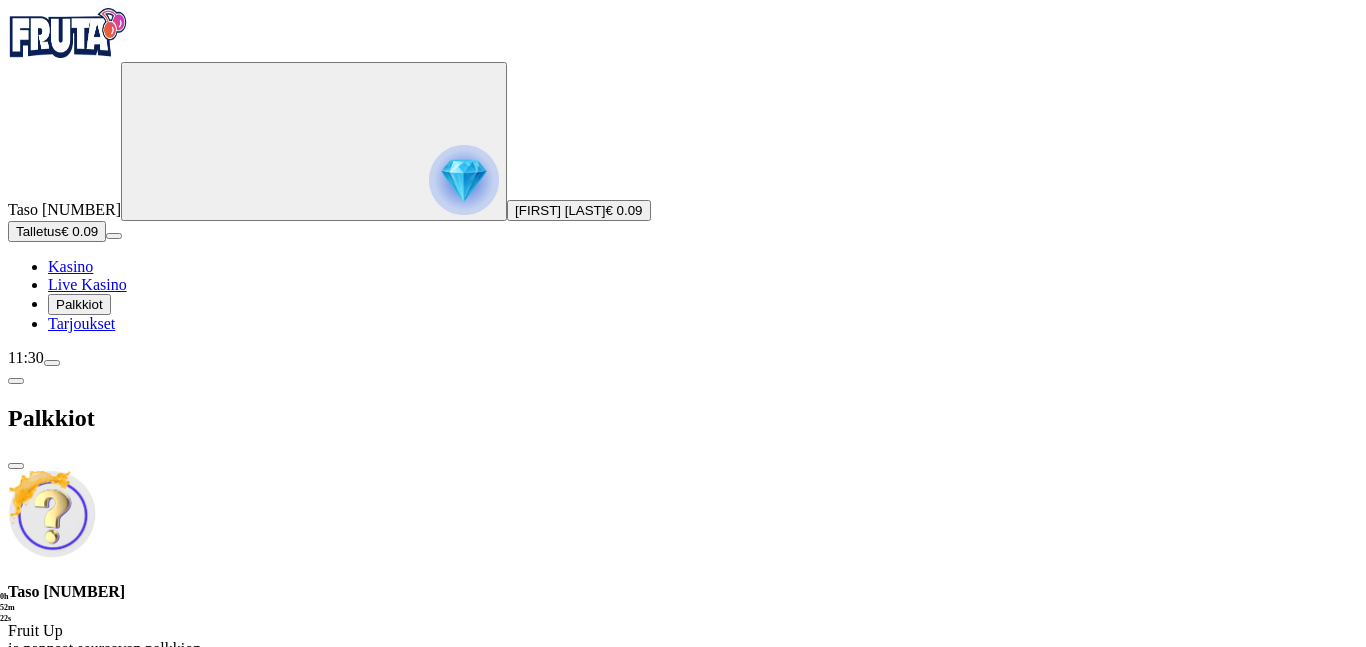 click on "Palkkiot" at bounding box center (79, 304) 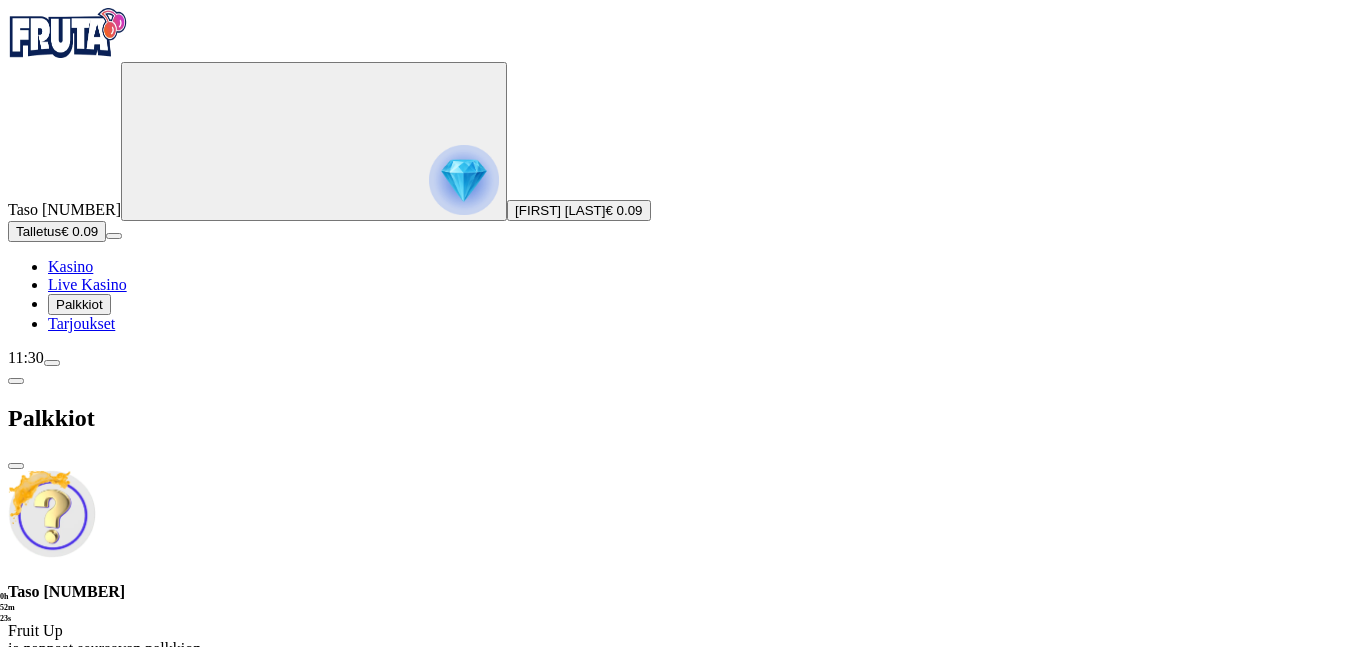 click on "Tarjoukset" at bounding box center [81, 323] 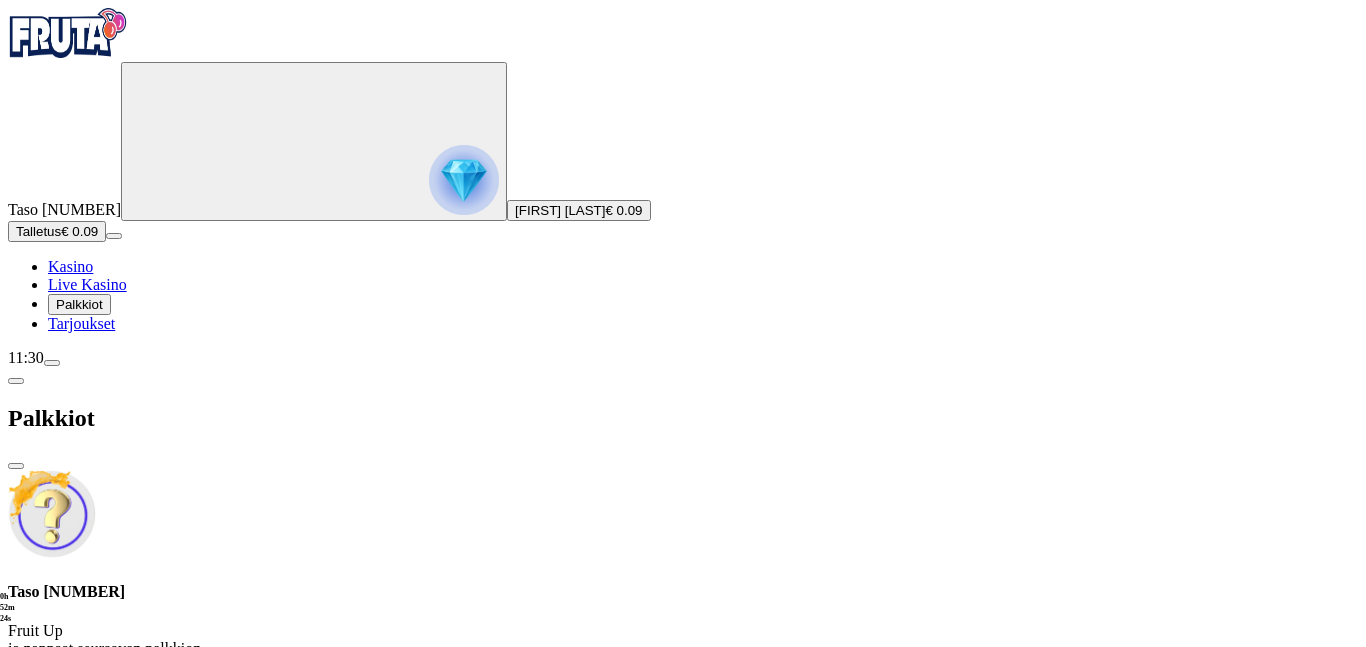 click at bounding box center (52, 363) 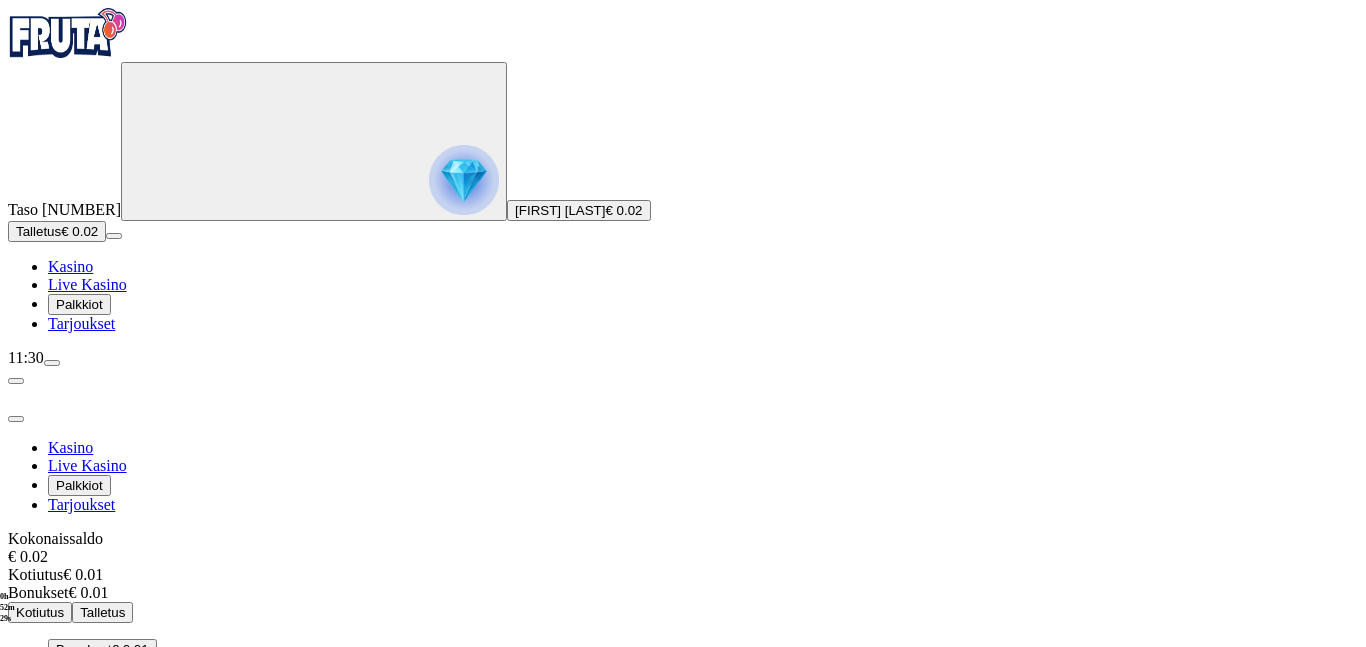 click on "Kotiutus" at bounding box center [40, 612] 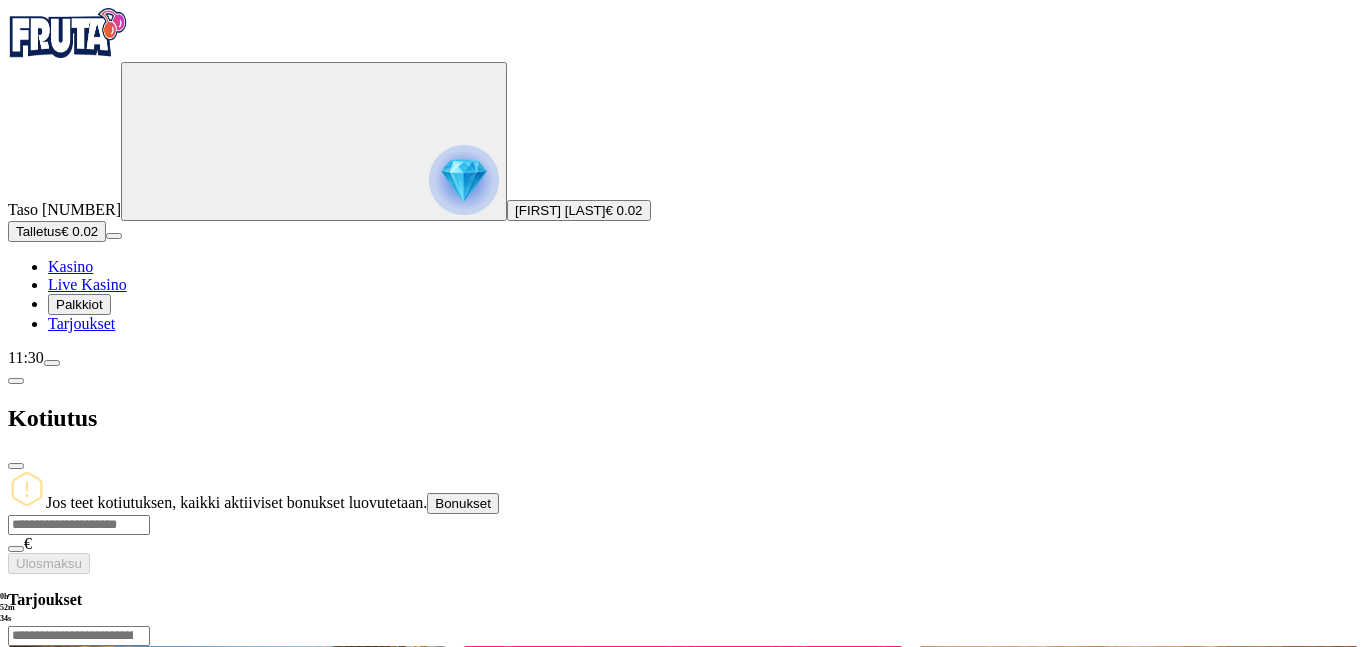 click at bounding box center [16, 466] 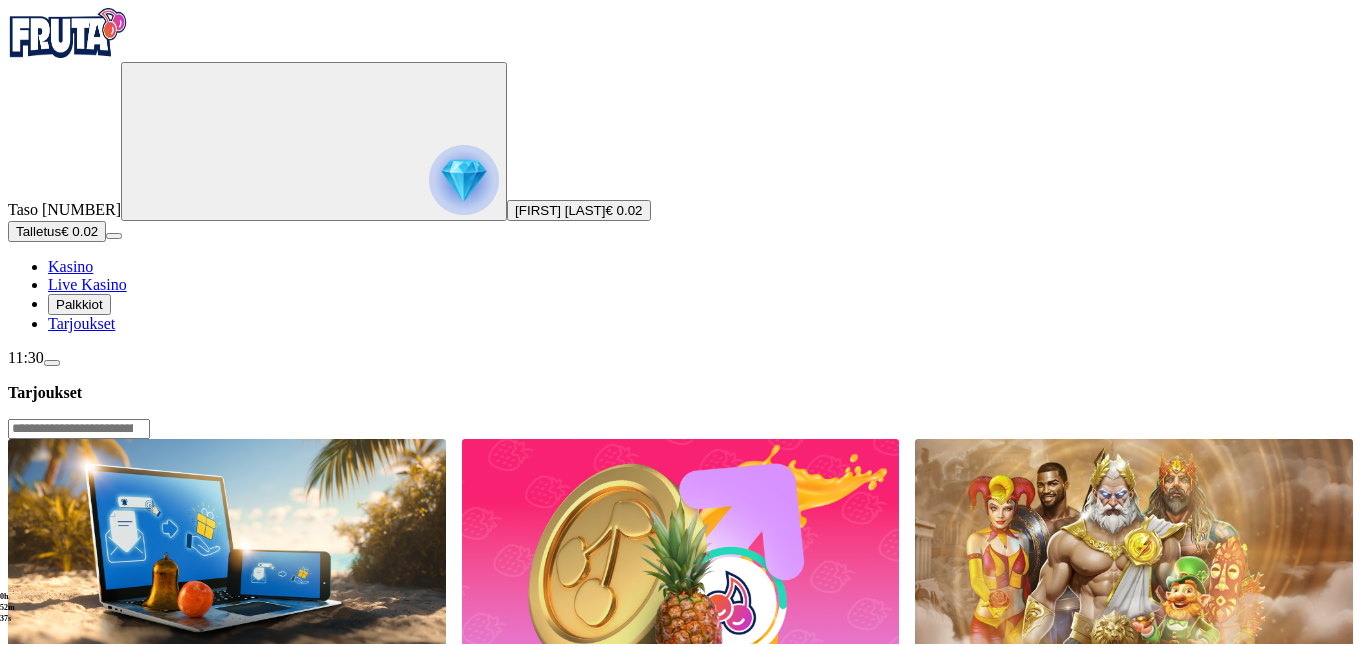 click on "11:30" at bounding box center [680, 358] 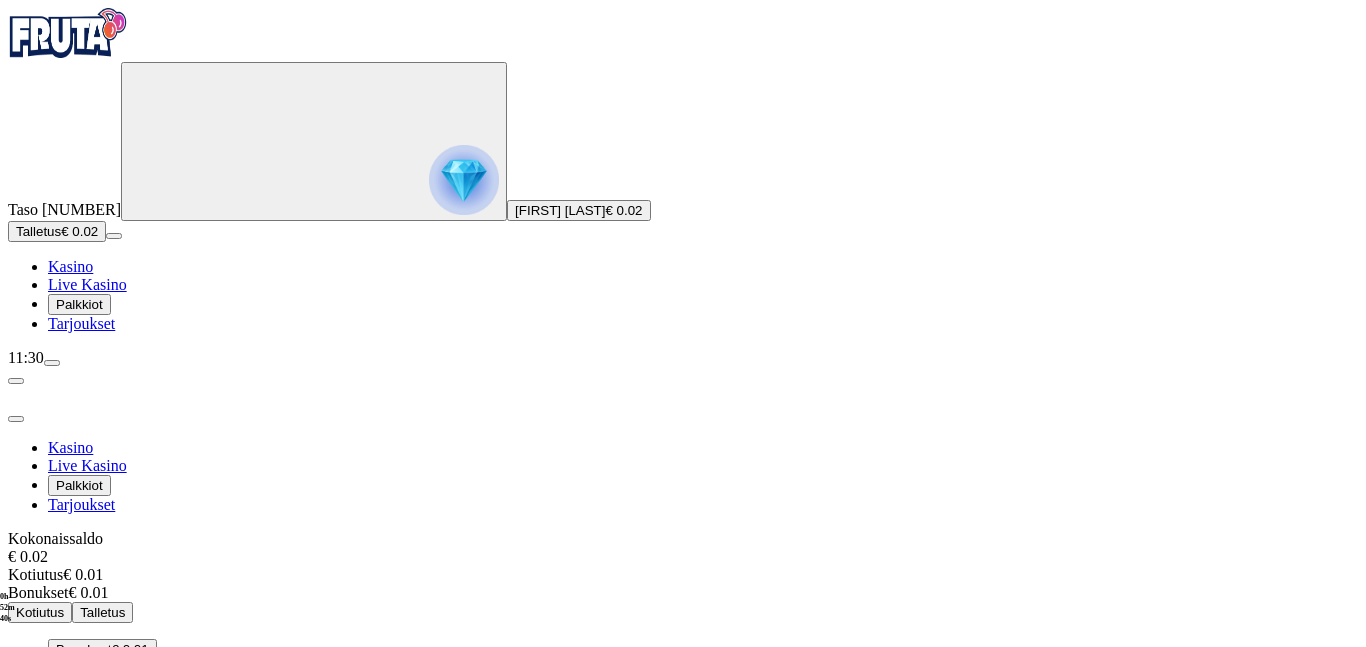 click at bounding box center (16, 419) 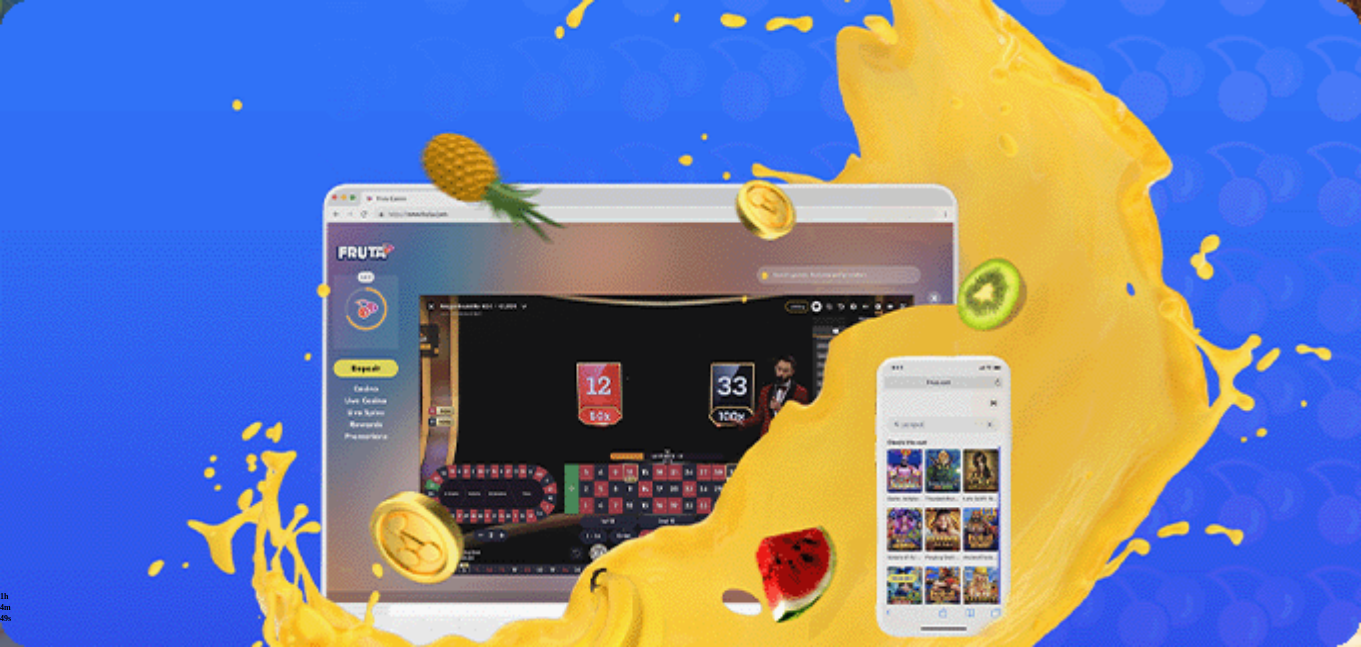 scroll, scrollTop: 0, scrollLeft: 0, axis: both 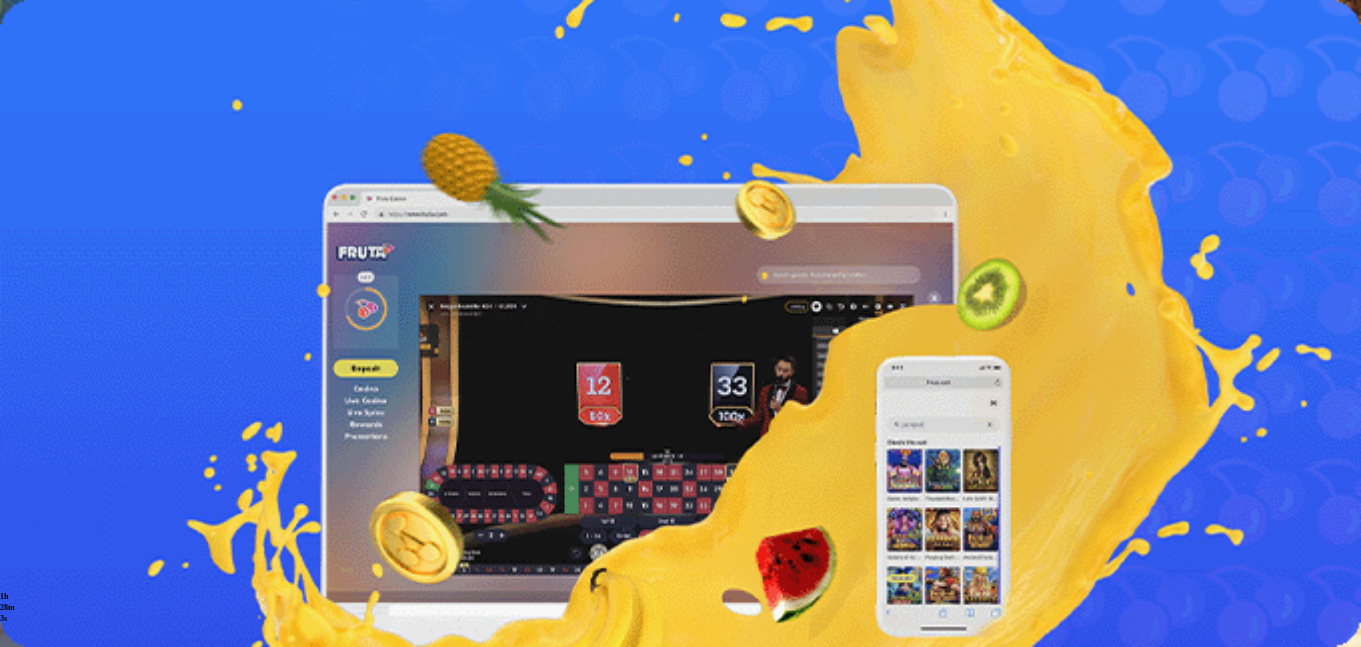 click on "[FIRST] [LAST]" at bounding box center [497, 210] 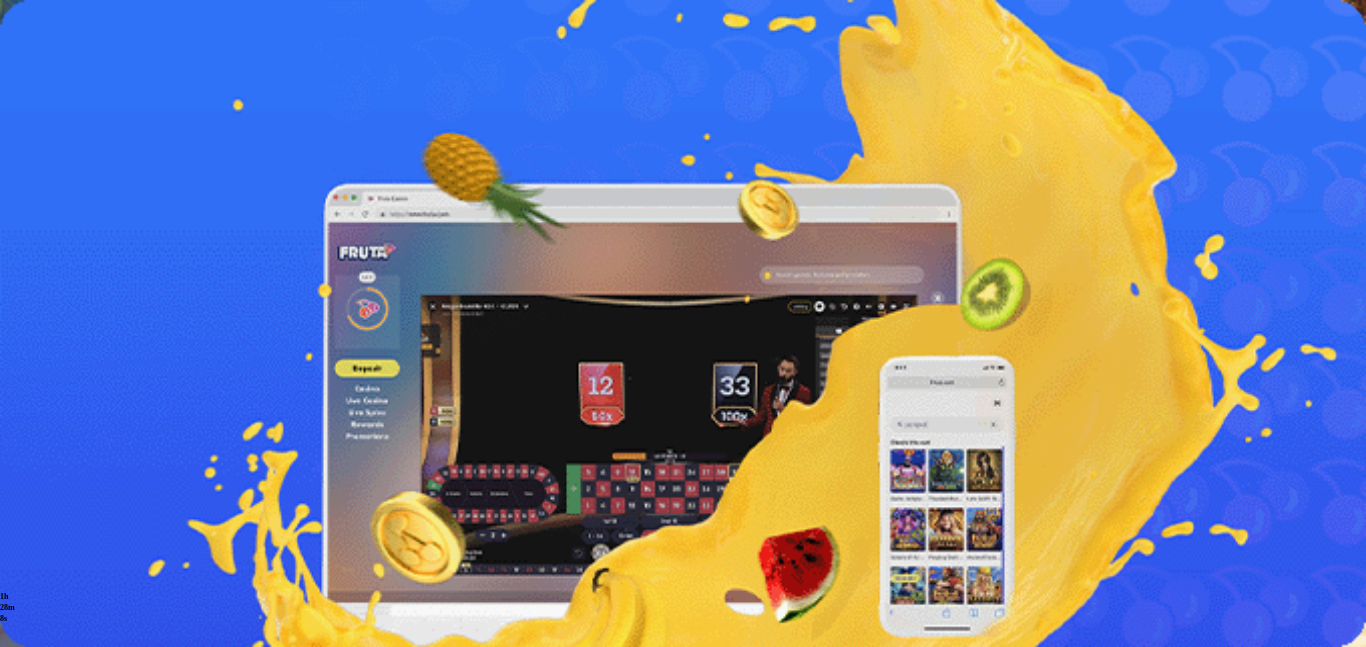 click on "Palkkiot" at bounding box center [79, 304] 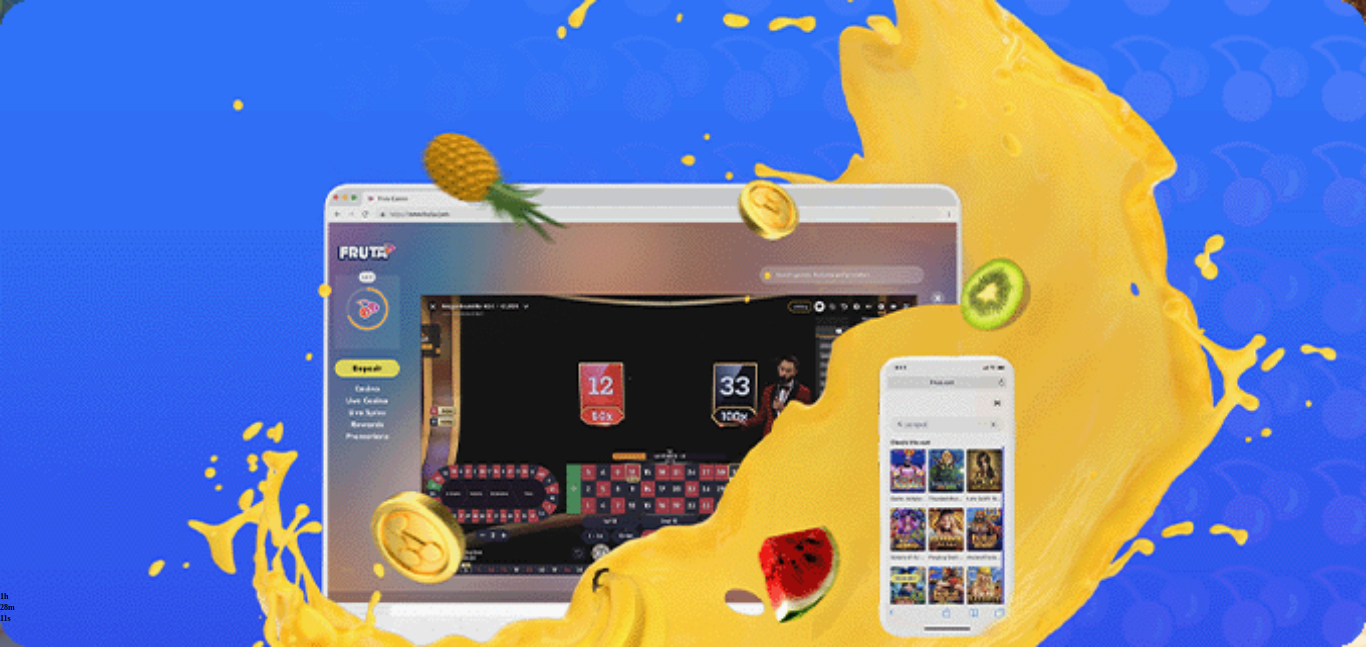 drag, startPoint x: 87, startPoint y: 560, endPoint x: 76, endPoint y: 556, distance: 11.7046995 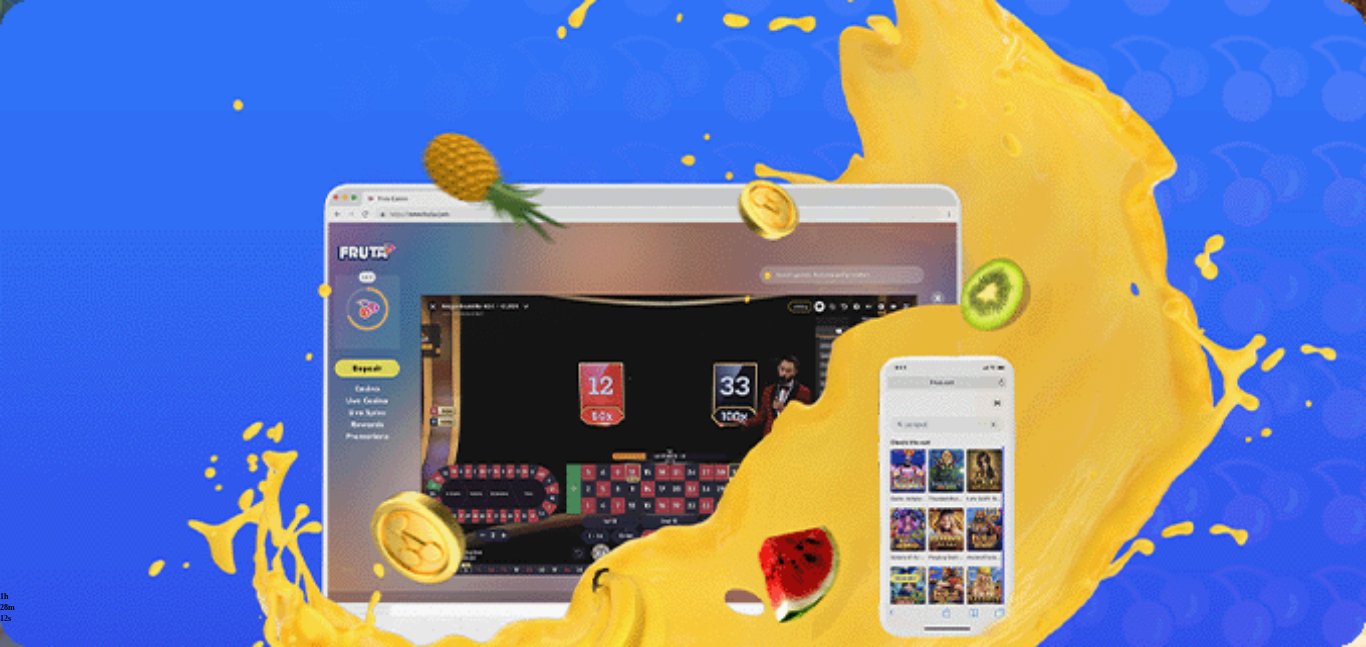 click on "Tarjoukset" at bounding box center [81, 323] 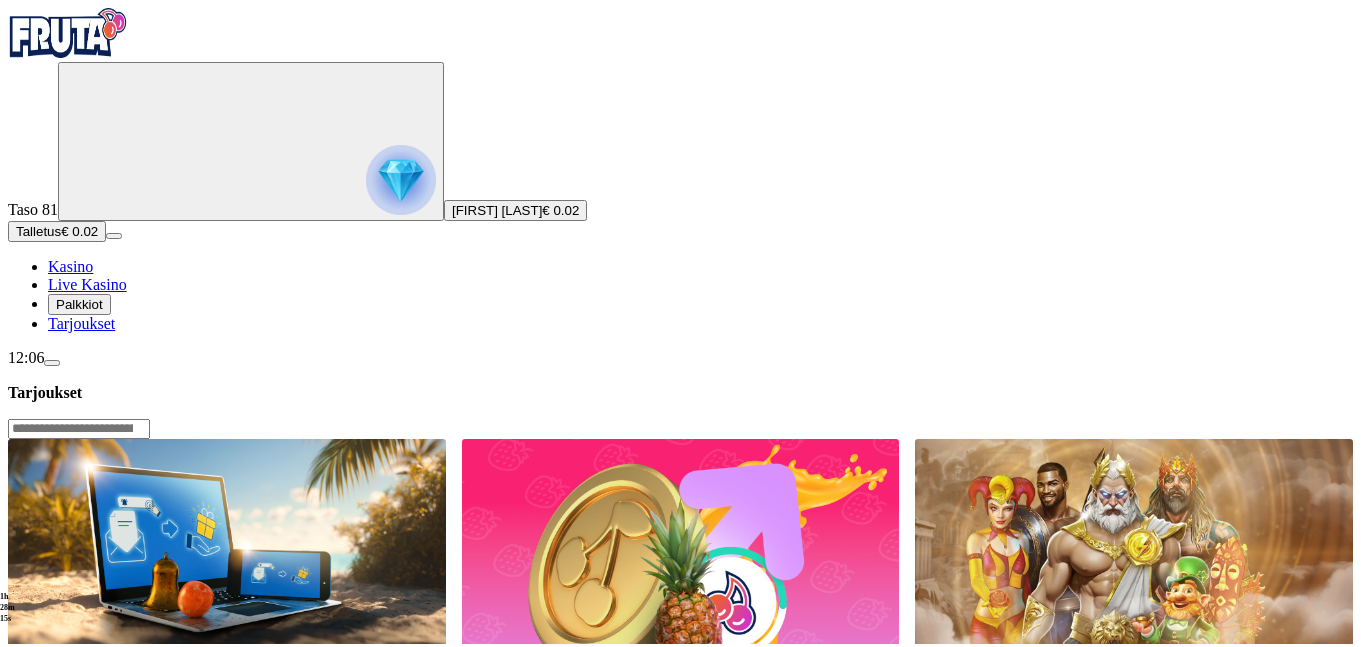 click at bounding box center [52, 363] 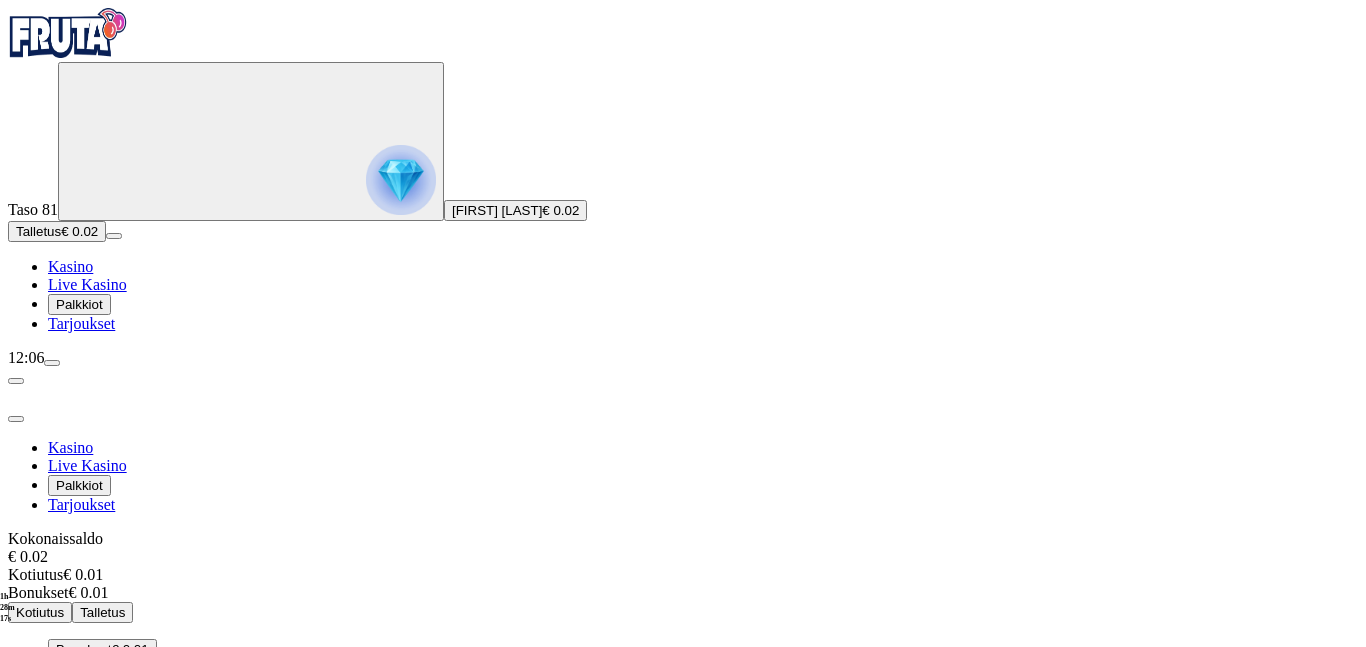 click on "Bonukset" at bounding box center [84, 649] 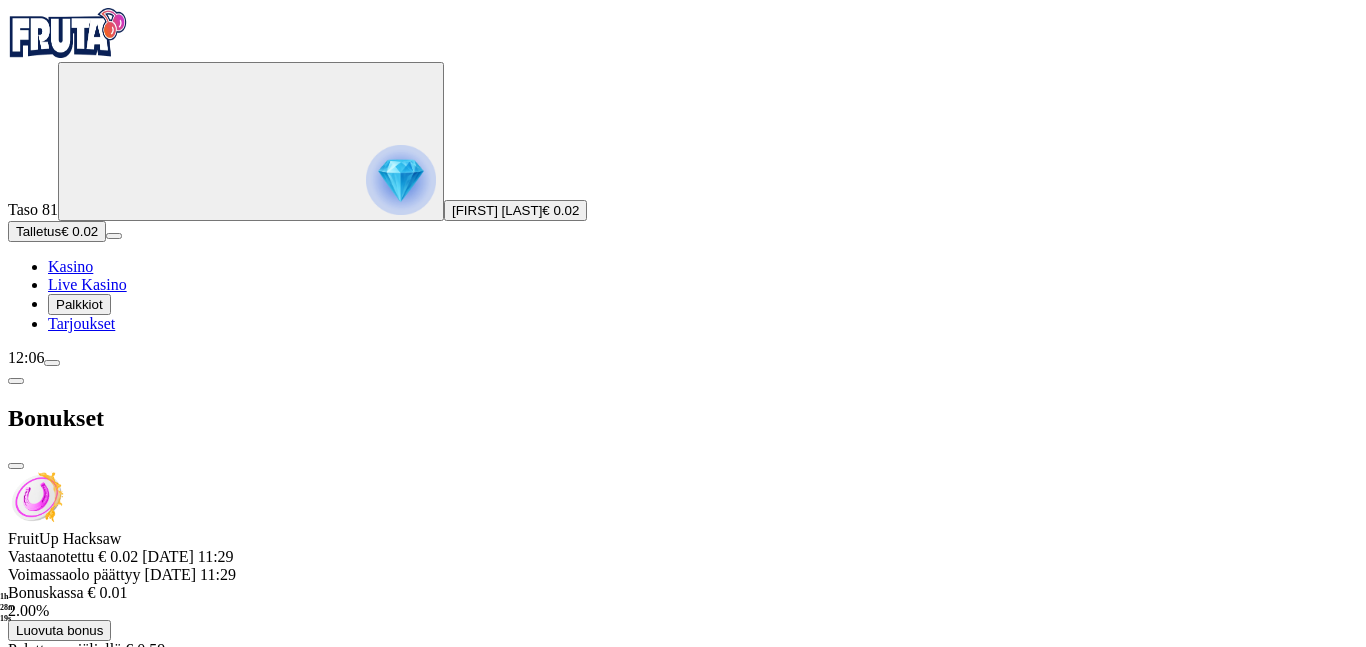click on "Luovuta bonus" at bounding box center (59, 630) 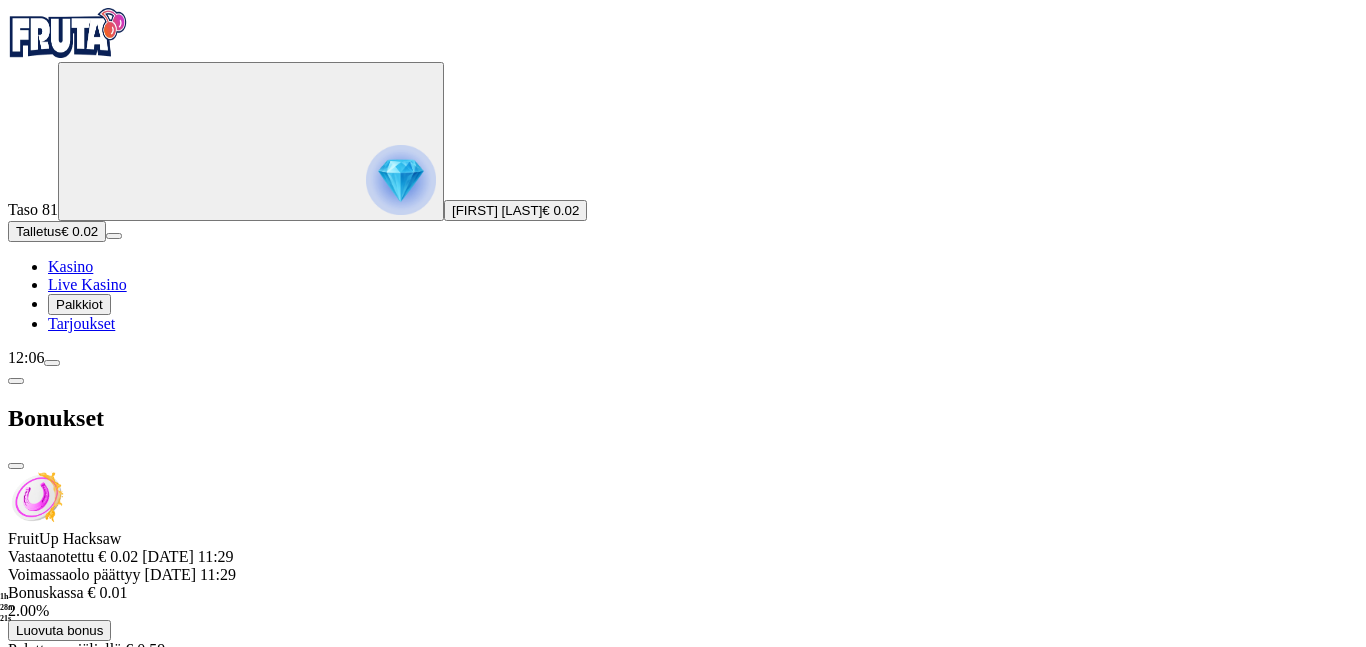 click on "Luovuta bonus" at bounding box center (443, 774) 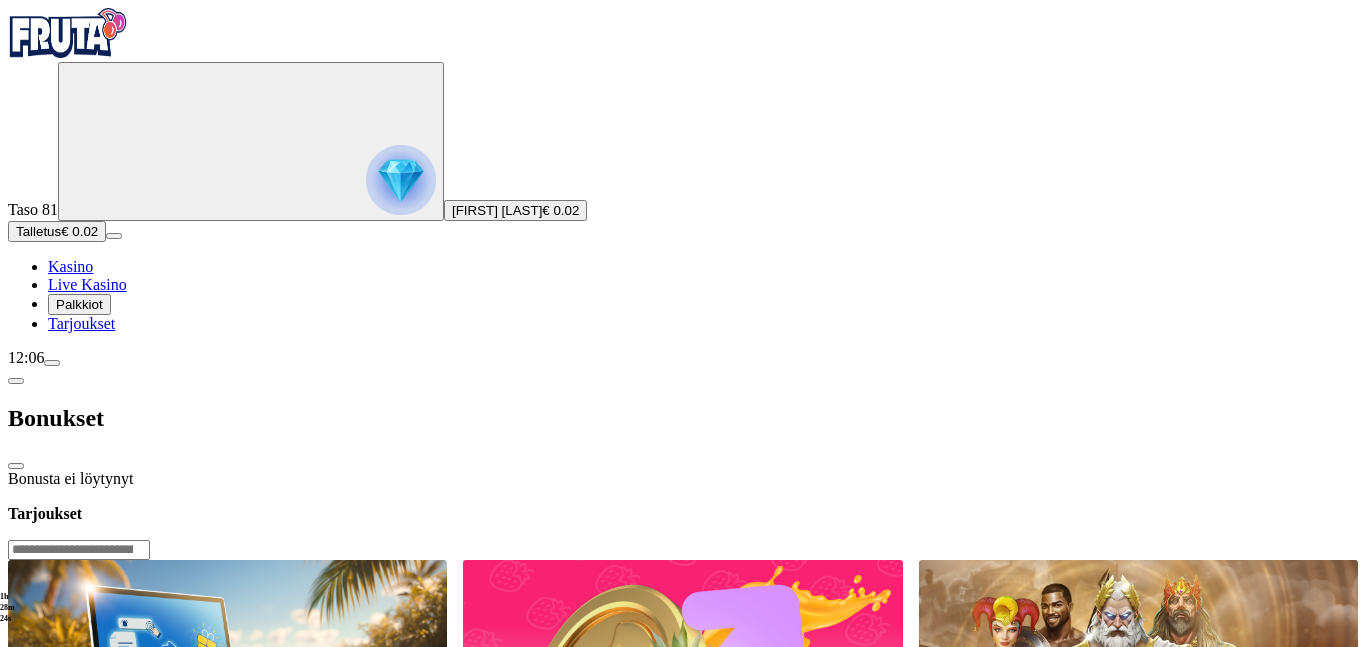 click at bounding box center [16, 466] 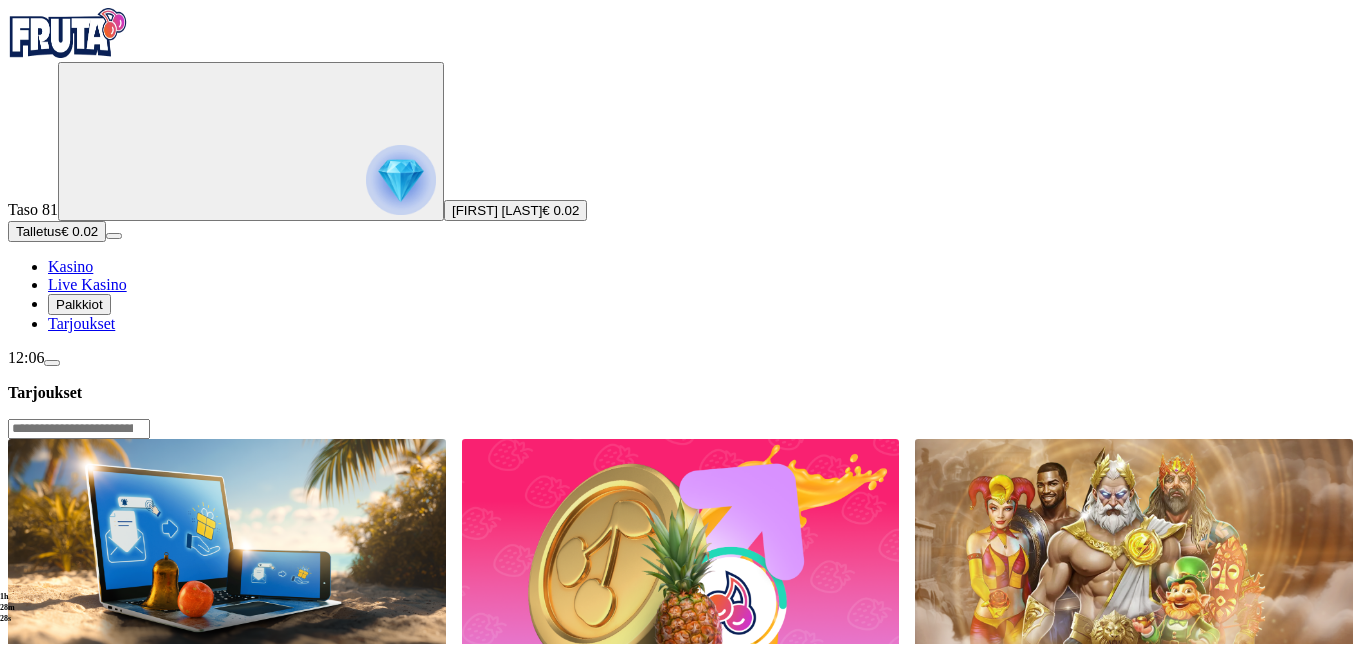 click on "Palkkiot" at bounding box center [79, 304] 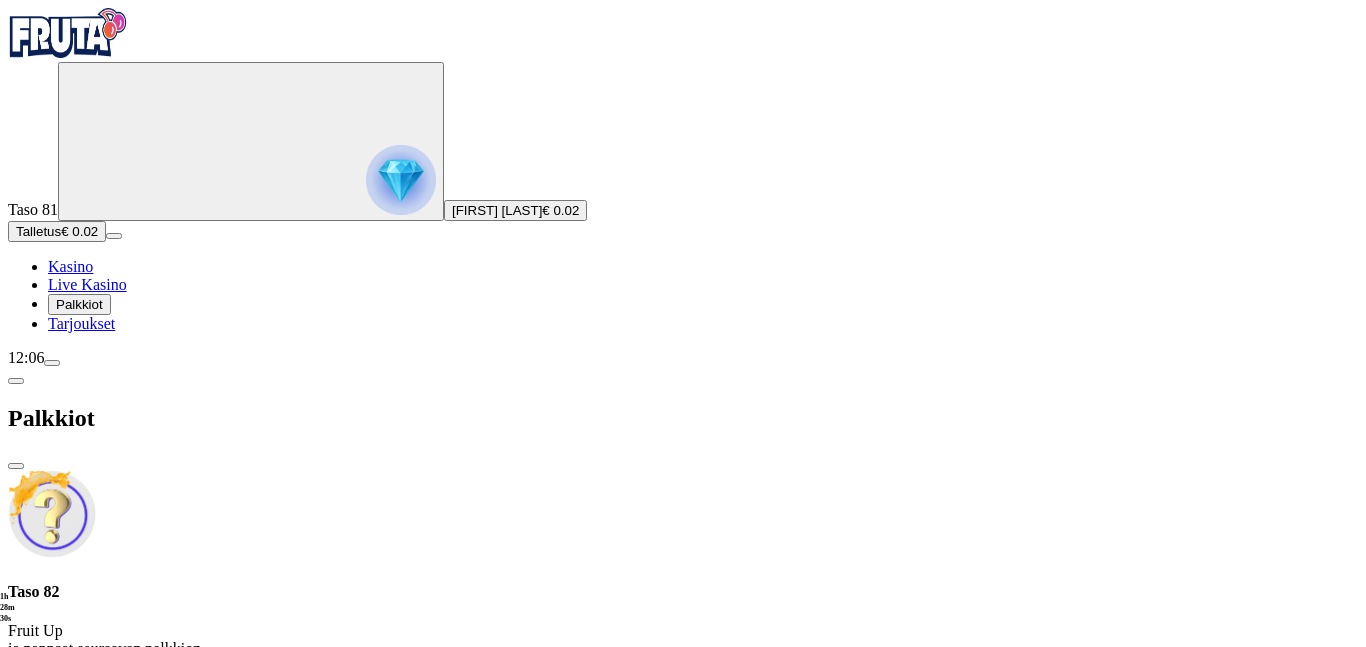 click on "Tarjoukset" at bounding box center [81, 323] 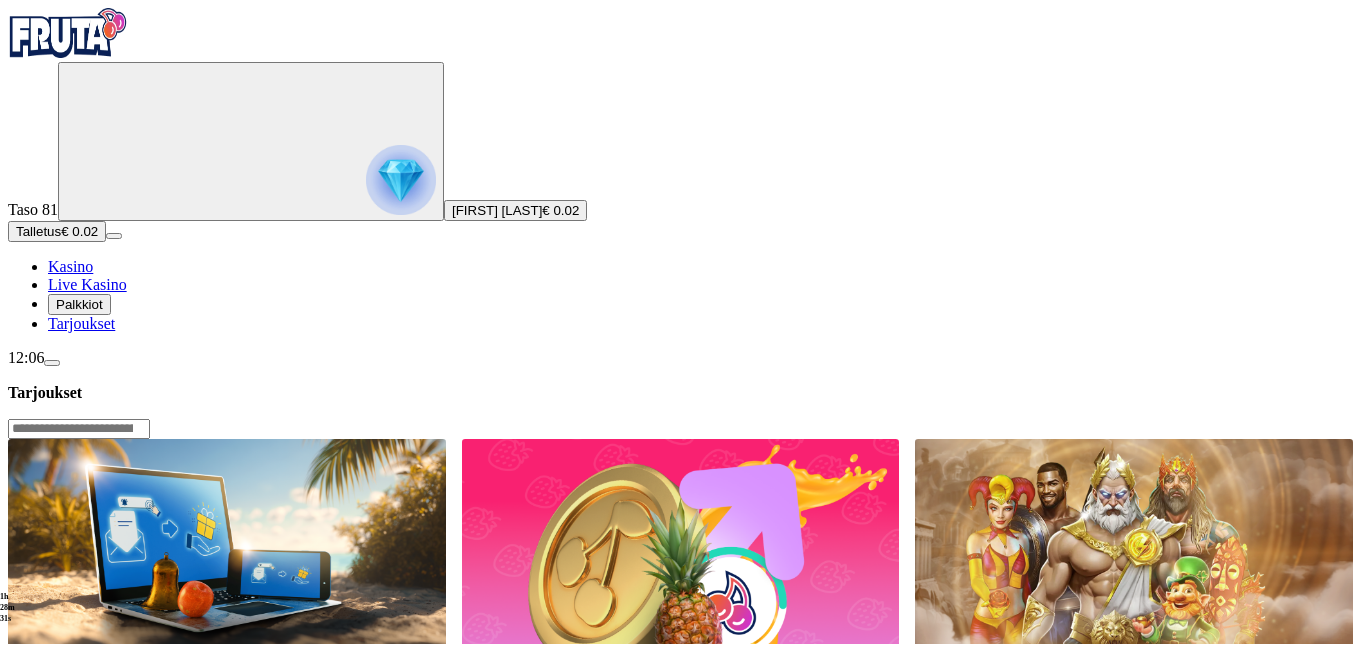 click on "Tarjoukset" at bounding box center (81, 323) 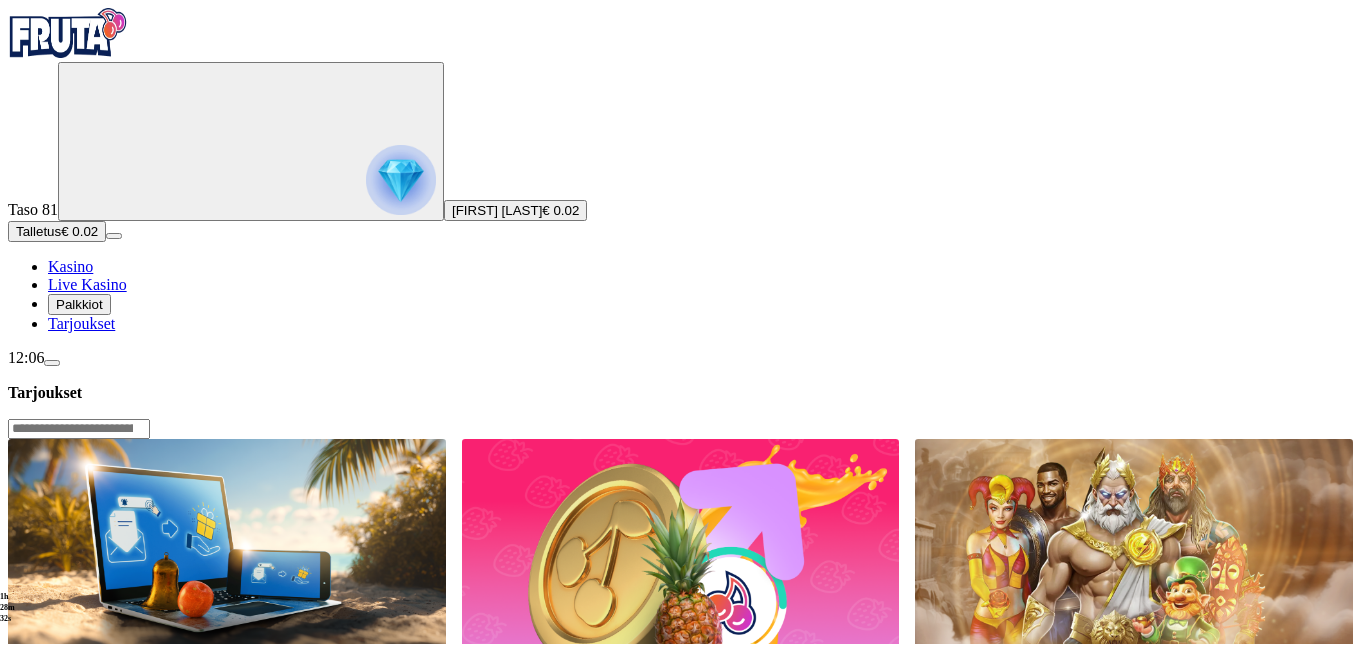 click on "Tarjoukset" at bounding box center (81, 323) 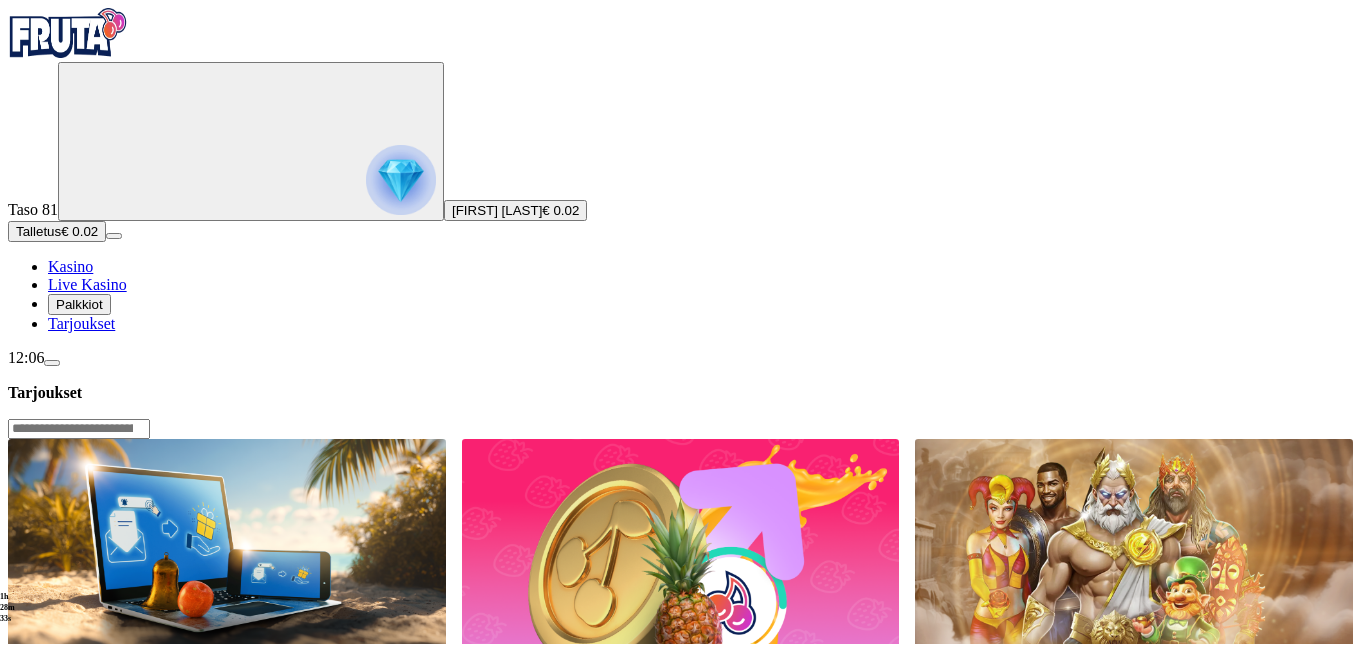 click at bounding box center (52, 363) 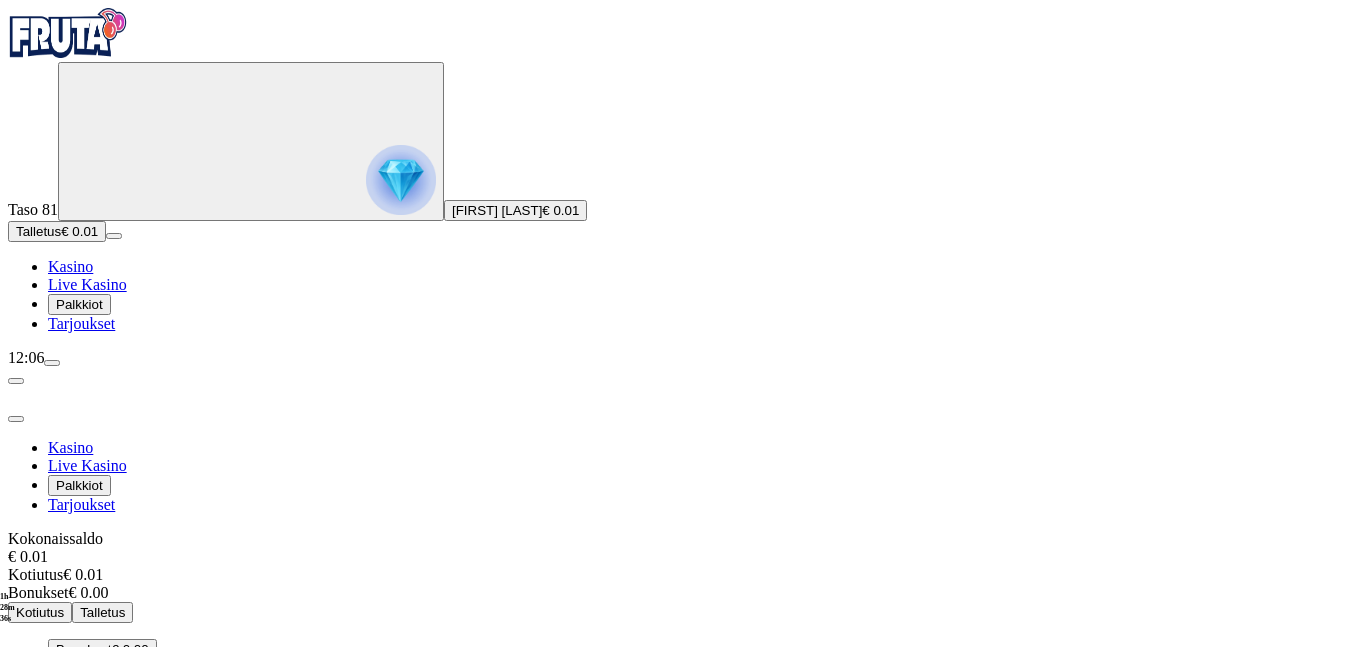 click on "Talletus" at bounding box center [102, 612] 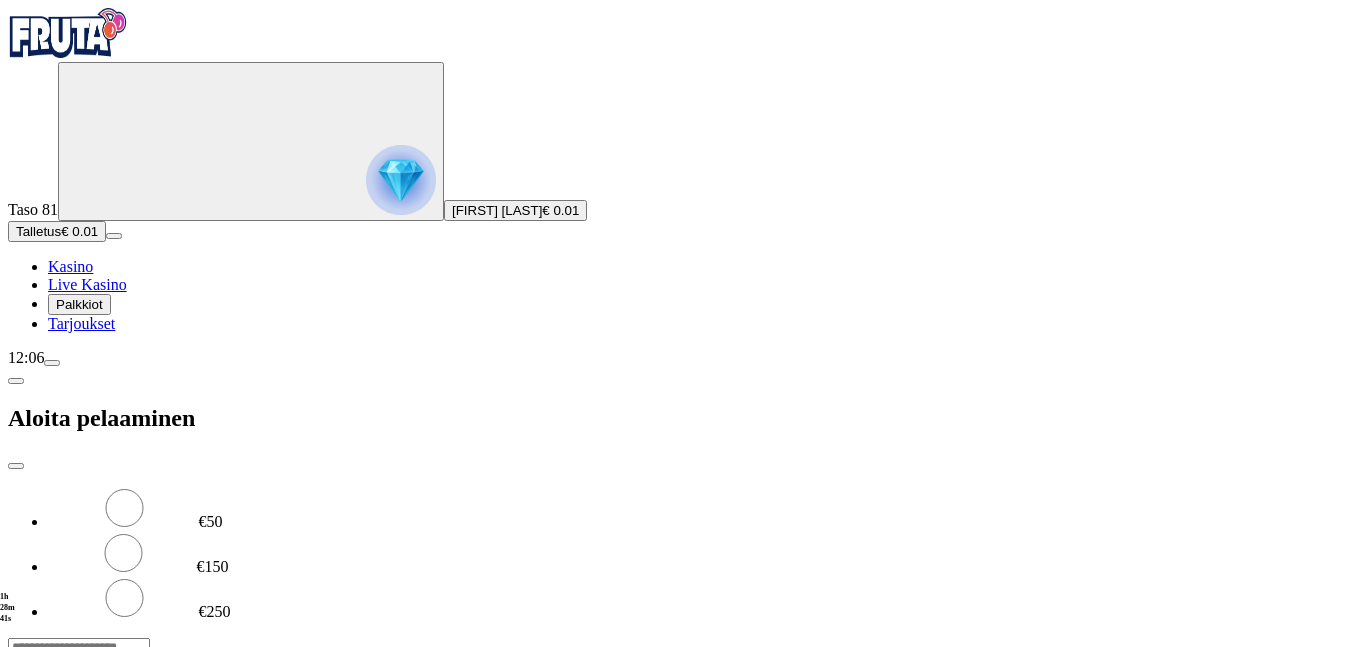 click at bounding box center [401, 180] 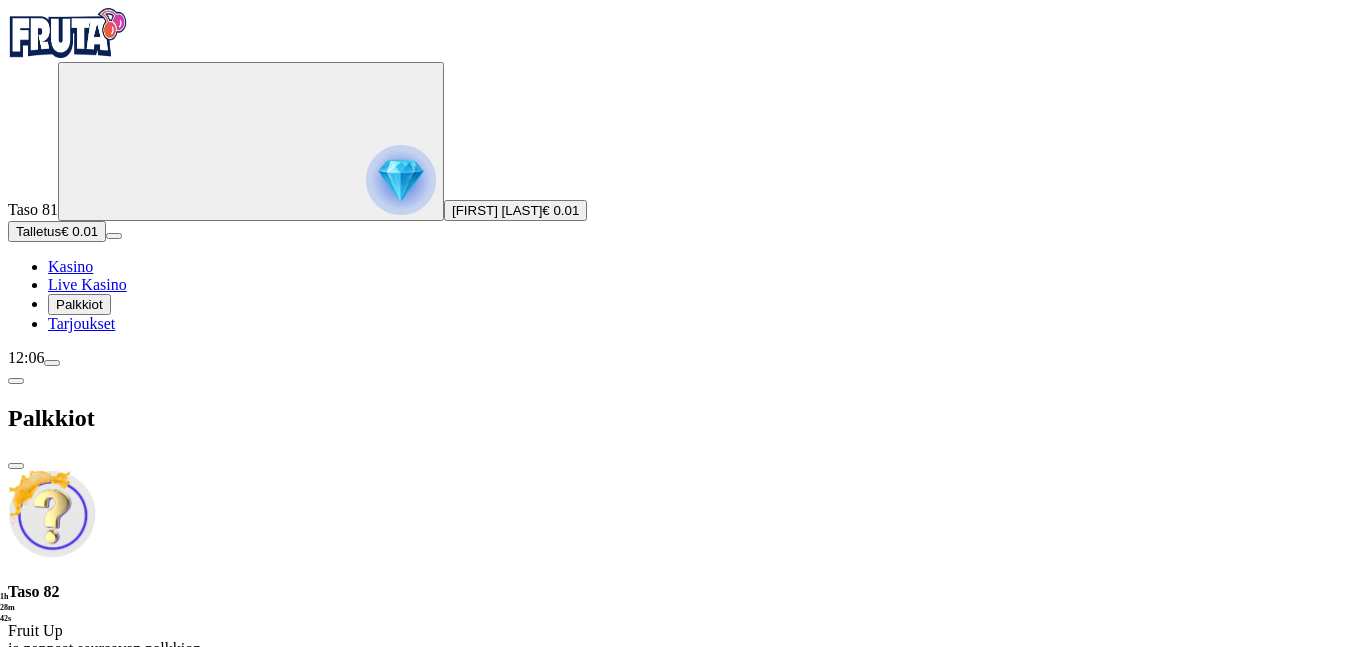 click at bounding box center (401, 180) 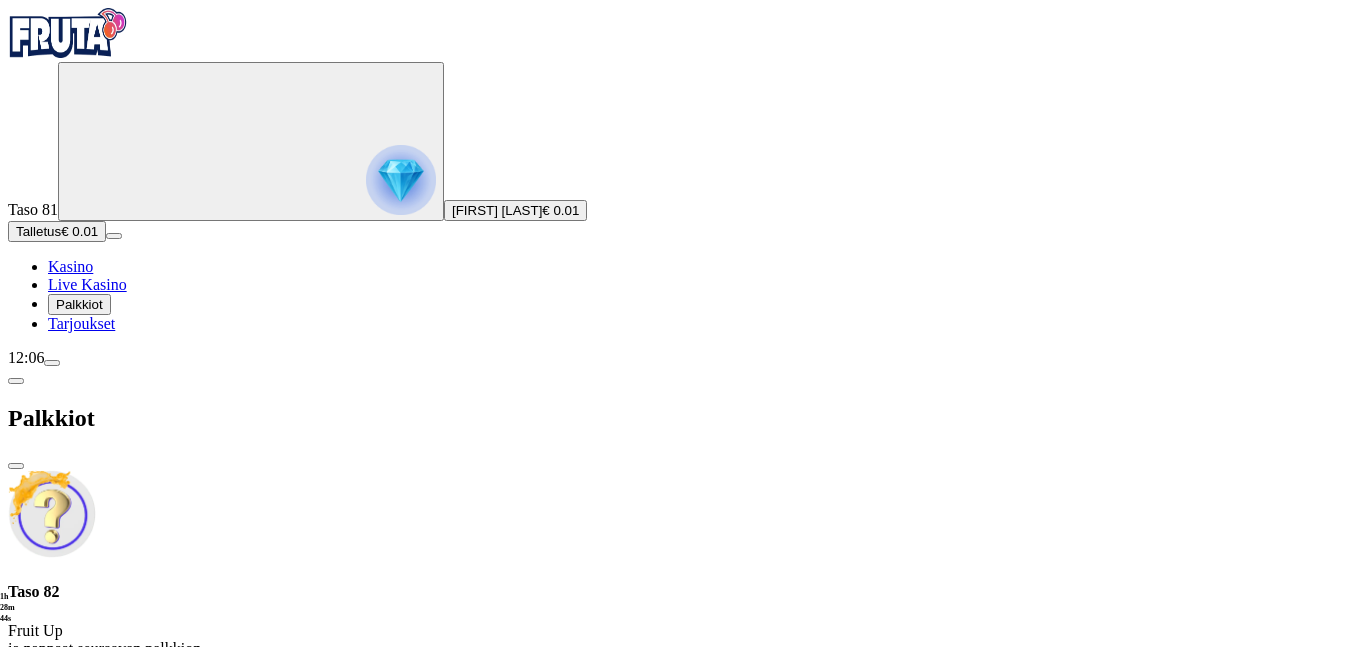 click at bounding box center (401, 180) 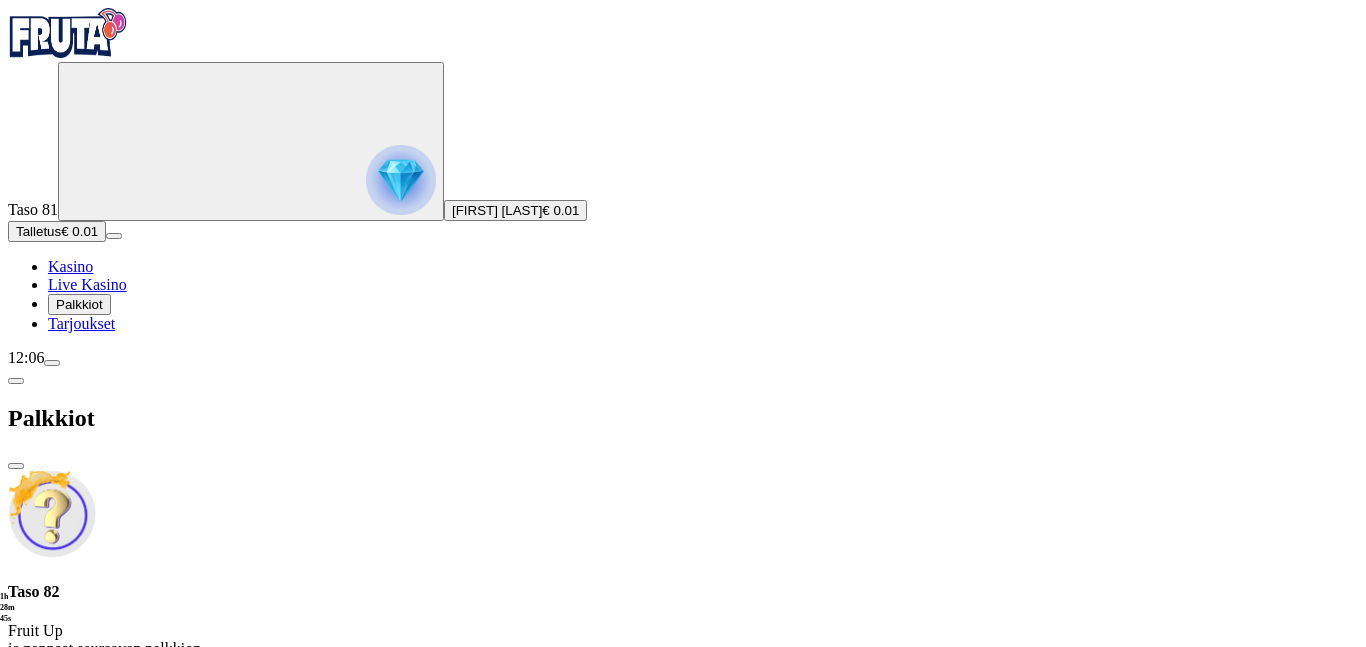 click on "[FIRST] [LAST]" at bounding box center (497, 210) 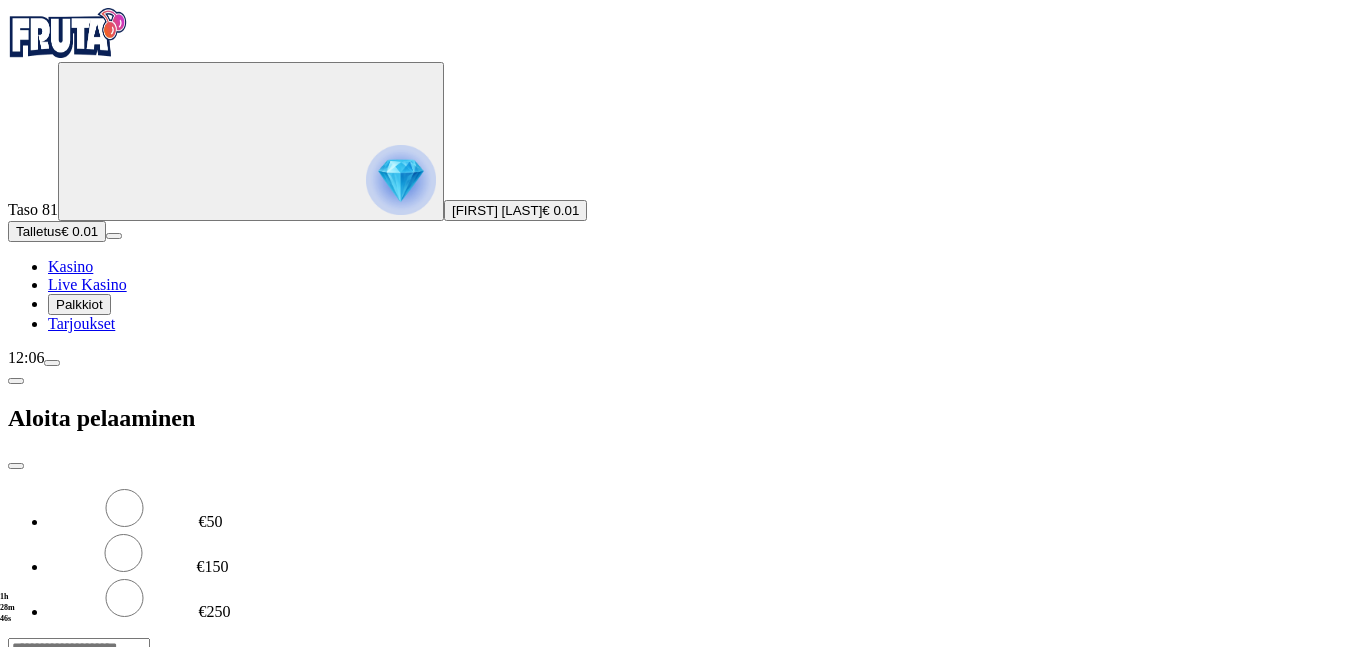 click at bounding box center (401, 180) 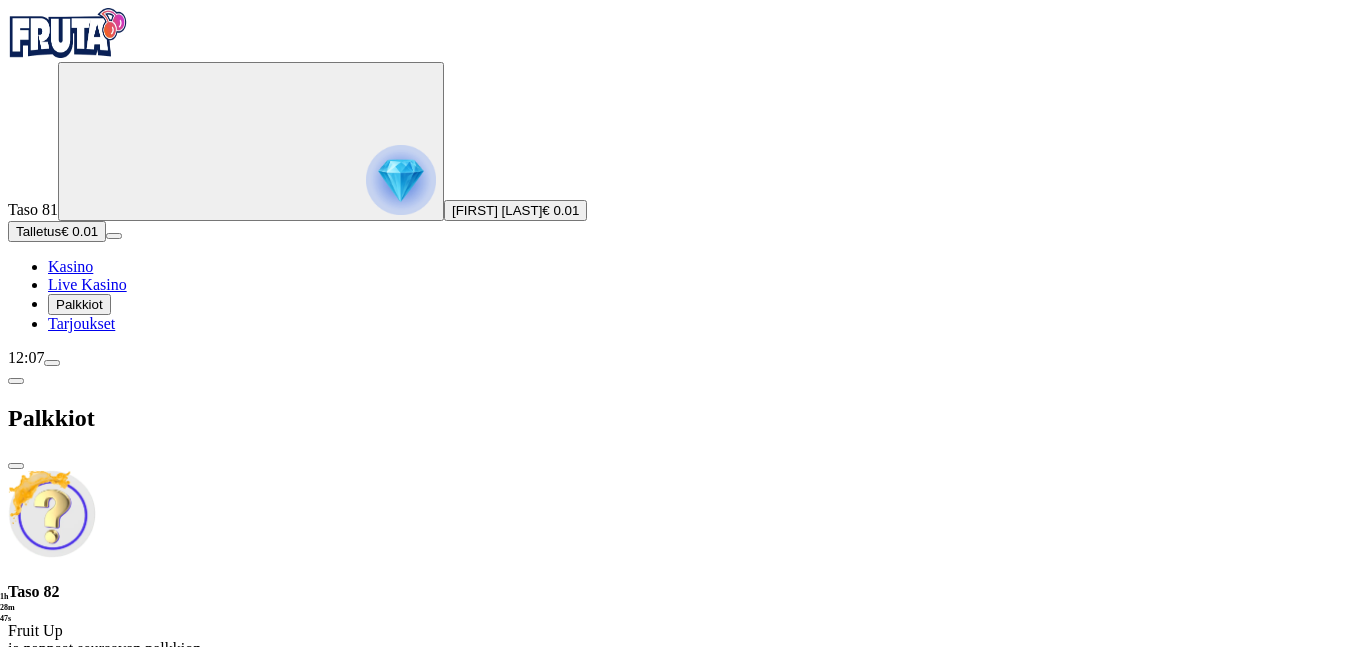click at bounding box center [401, 180] 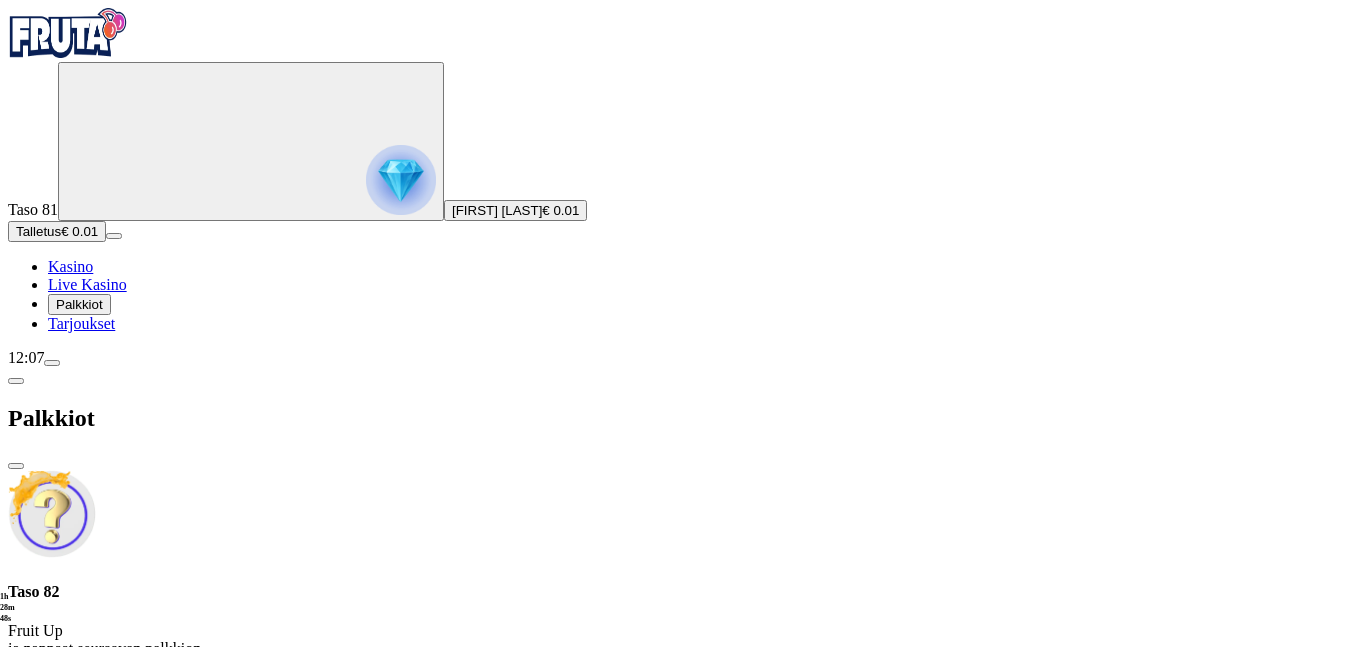 click at bounding box center (16, 381) 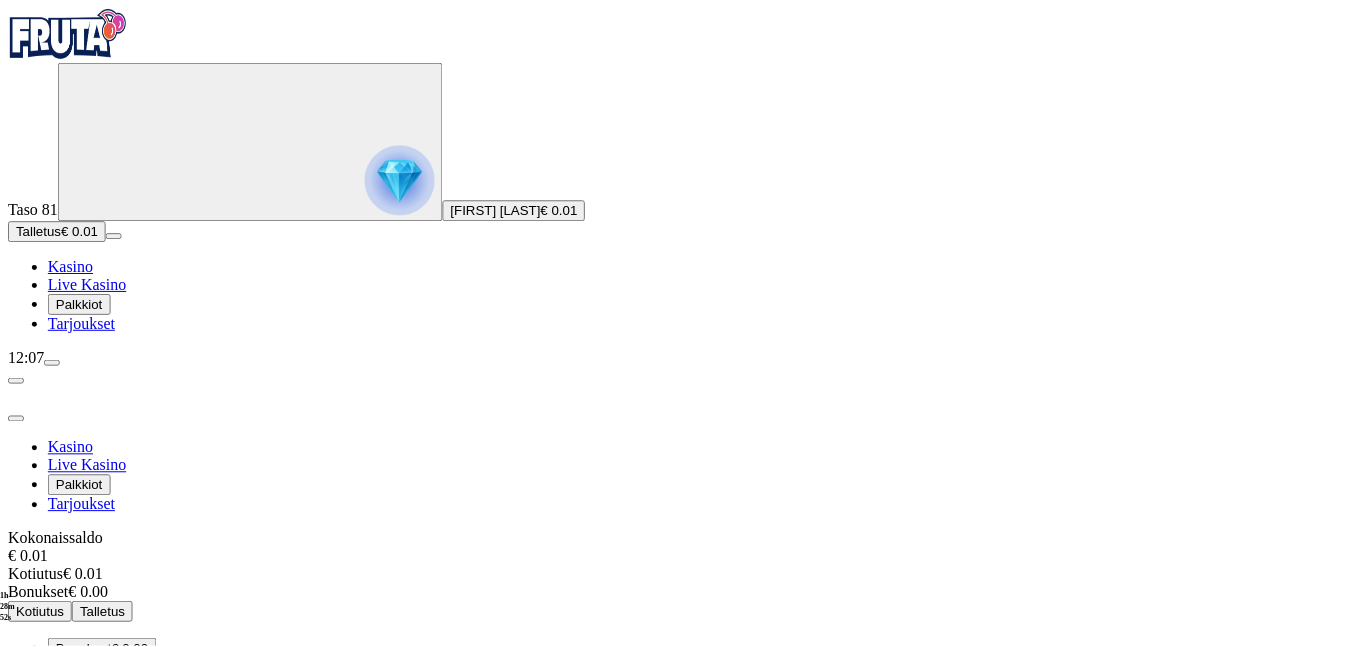 scroll, scrollTop: 66, scrollLeft: 0, axis: vertical 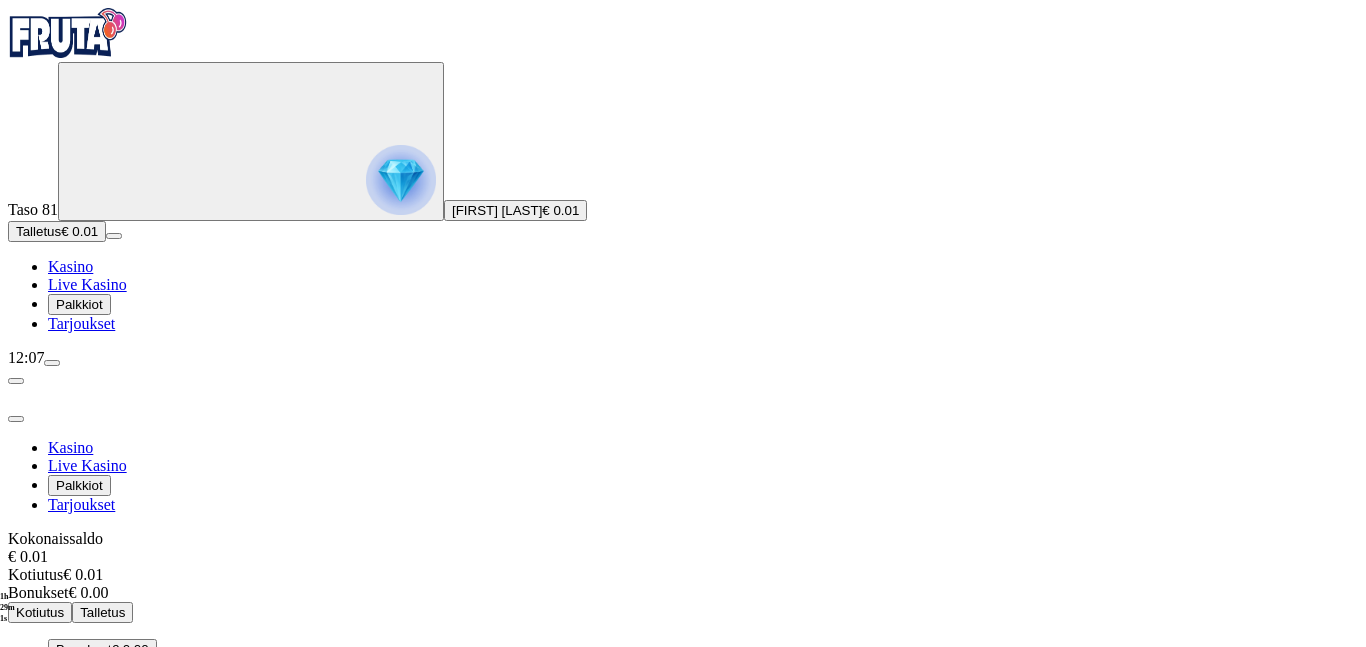 click on "Kirjaudu ulos" at bounding box center (54, 854) 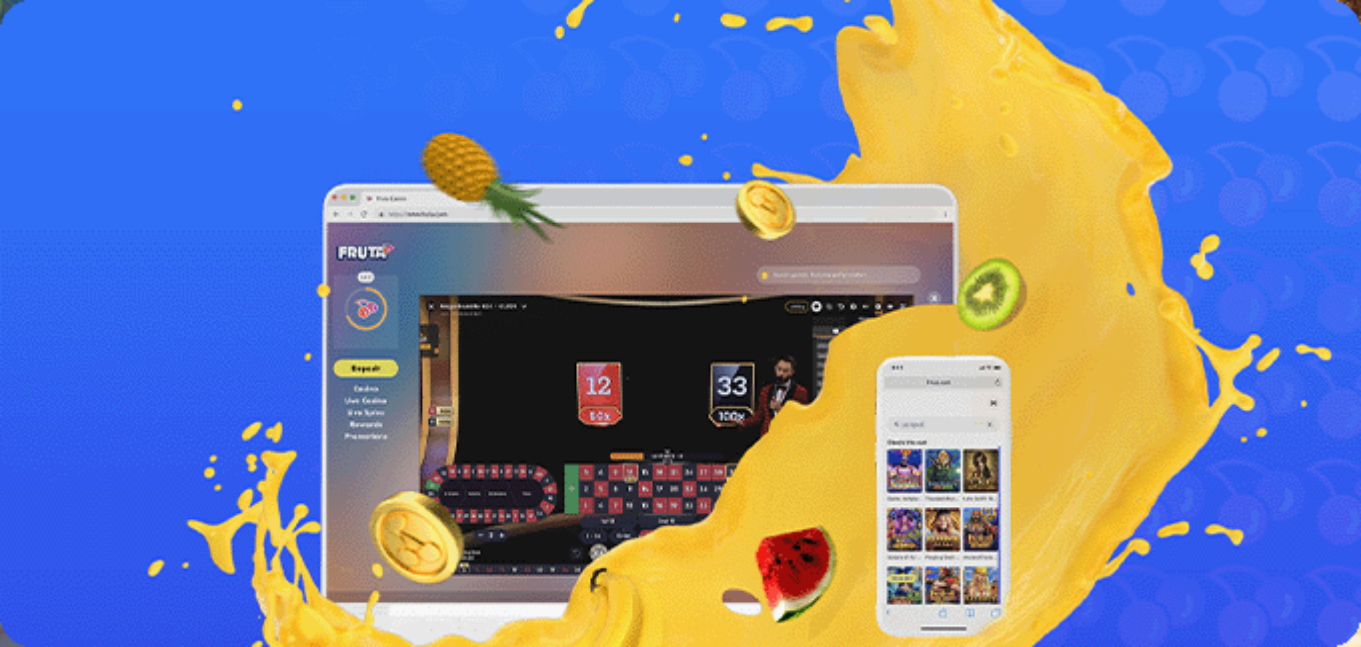 scroll, scrollTop: 0, scrollLeft: 0, axis: both 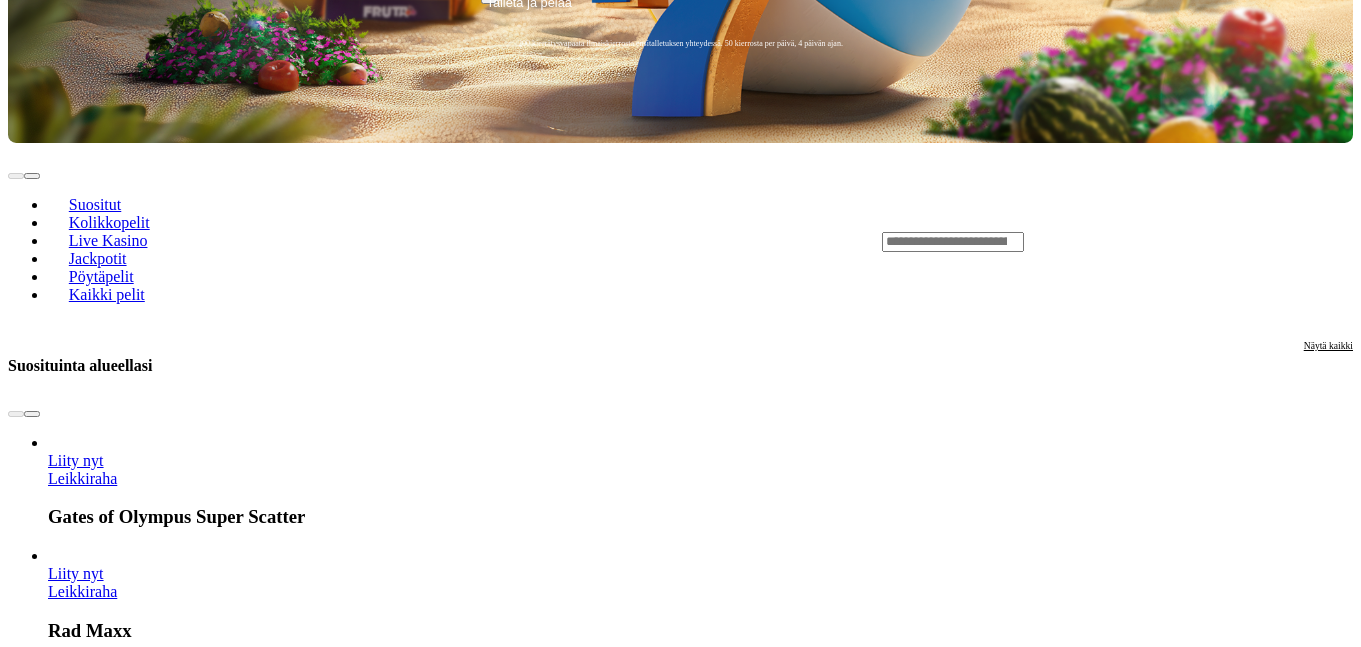 click at bounding box center (48, 1842) 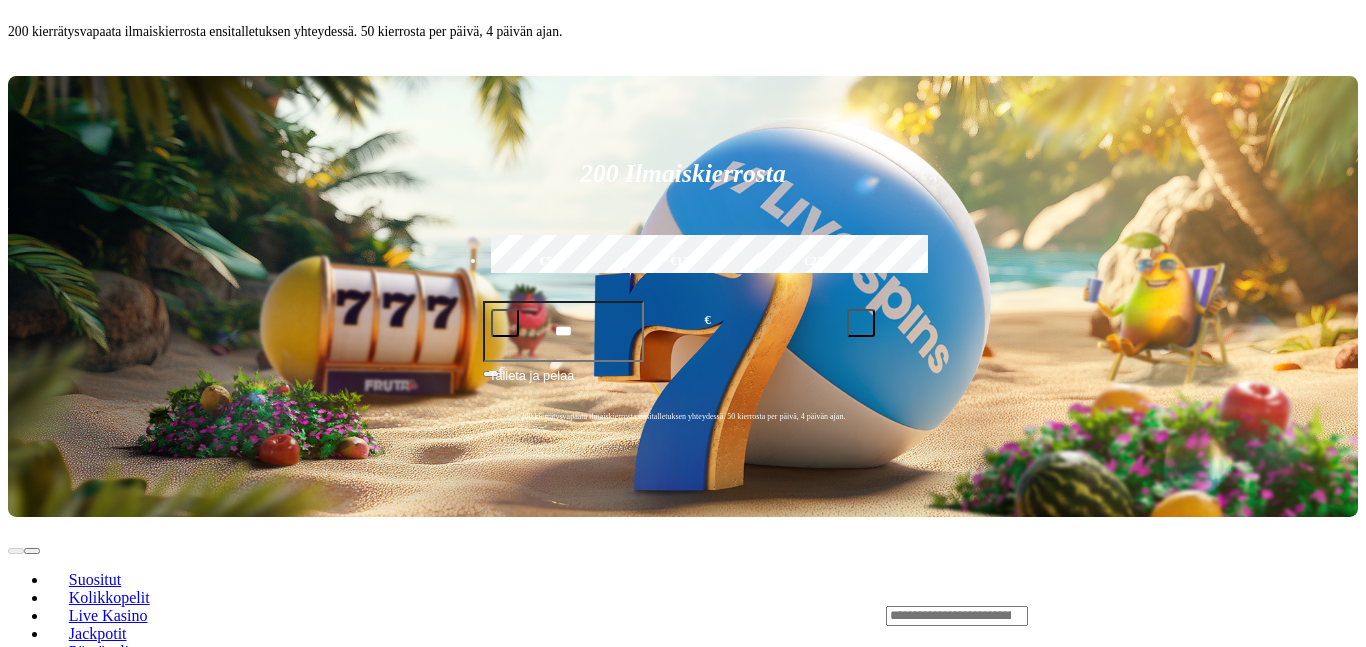 click at bounding box center [16, -218] 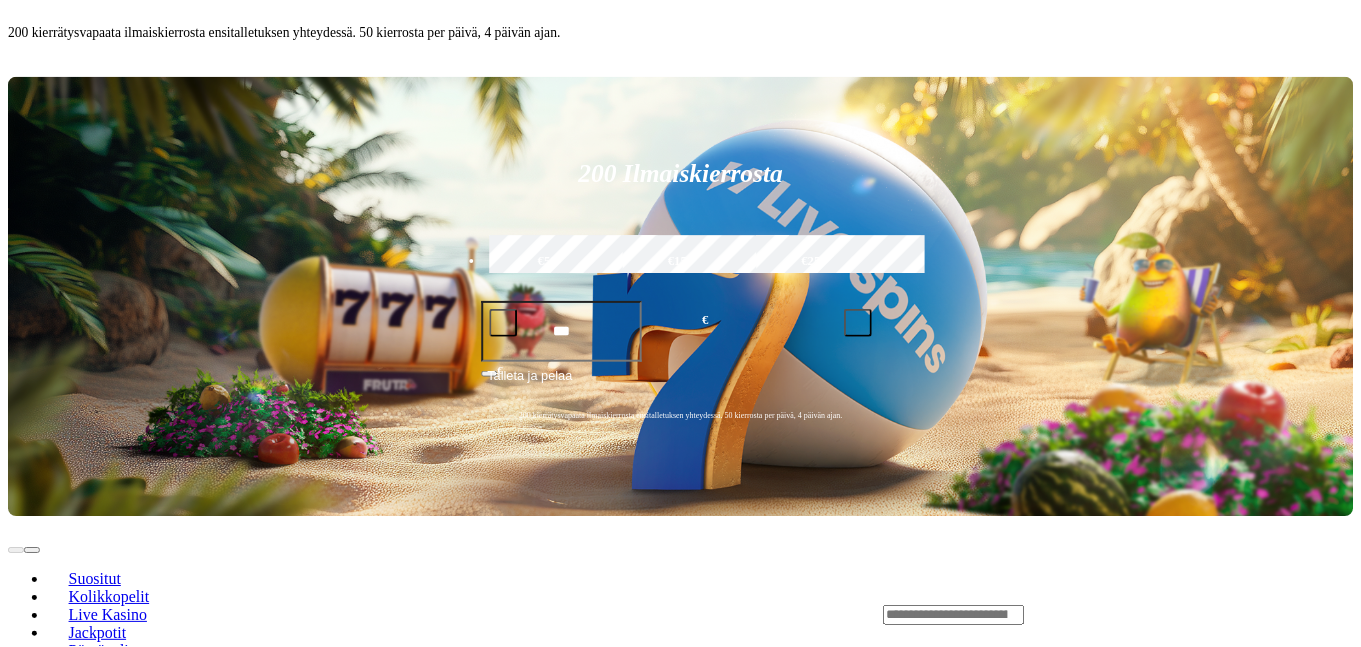 scroll, scrollTop: 0, scrollLeft: 0, axis: both 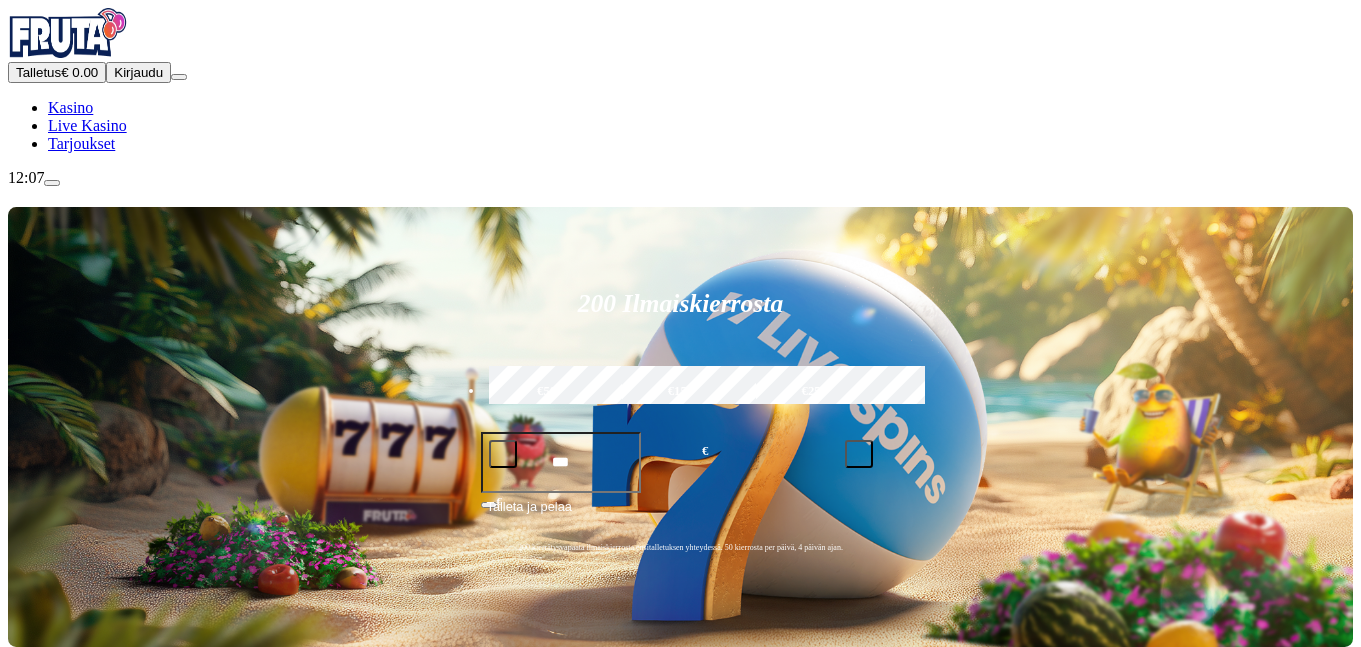 click at bounding box center [48, 992] 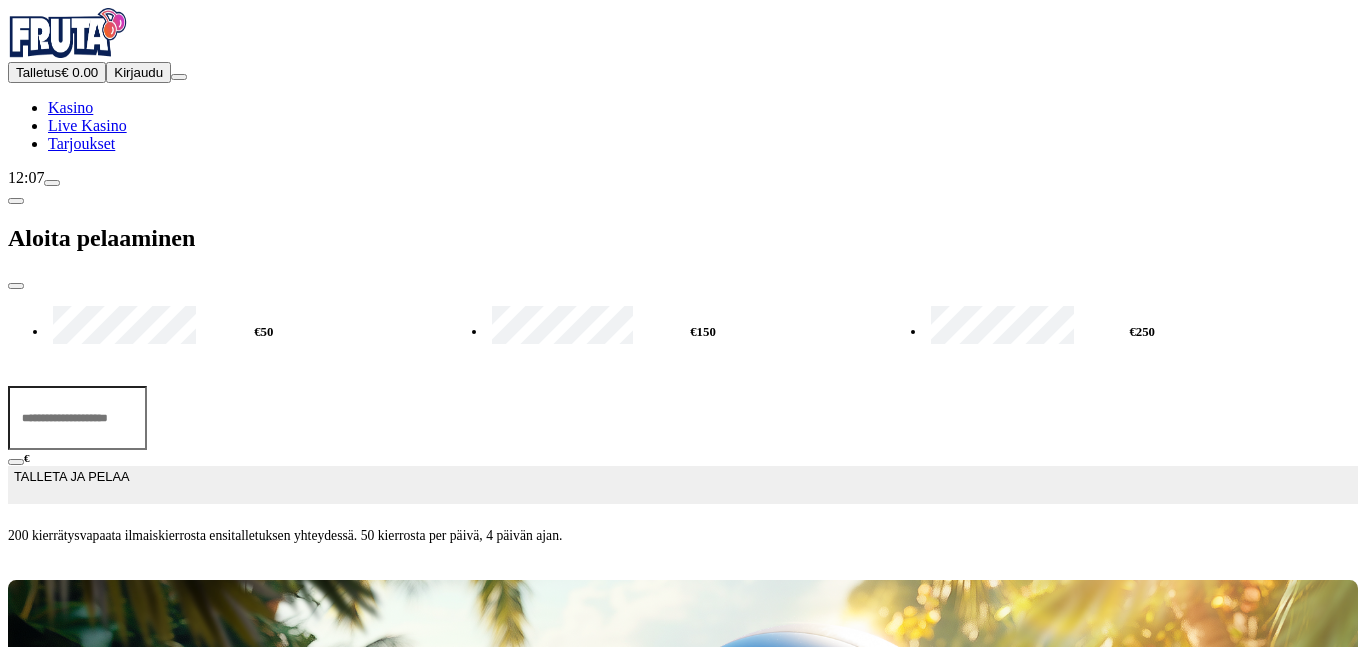 drag, startPoint x: 377, startPoint y: 501, endPoint x: 379, endPoint y: 594, distance: 93.0215 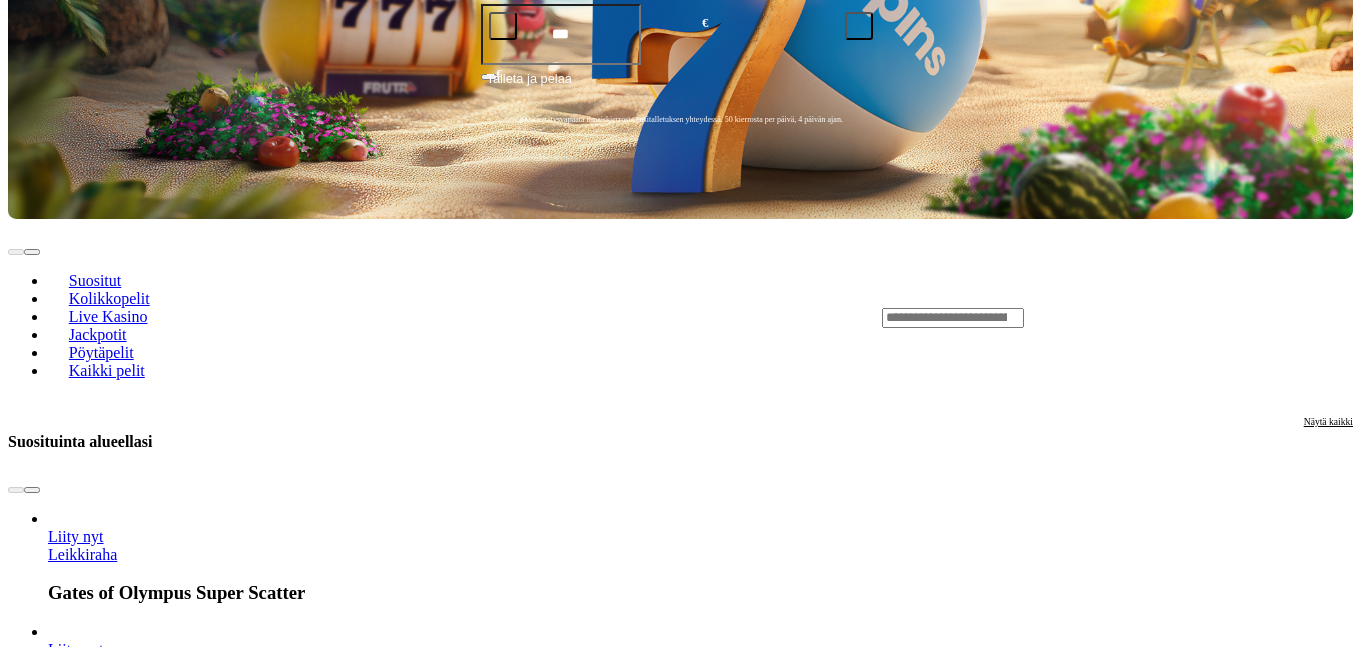 scroll, scrollTop: 432, scrollLeft: 0, axis: vertical 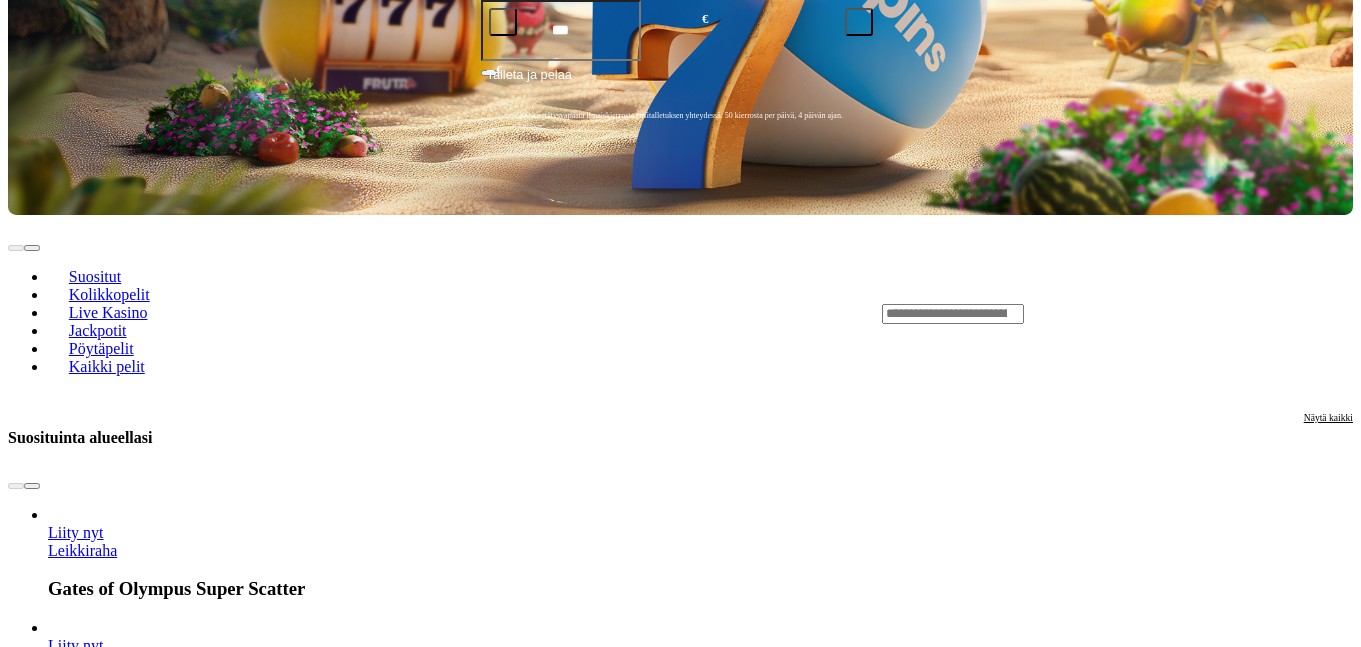 click on "Leikkiraha" at bounding box center [82, 1904] 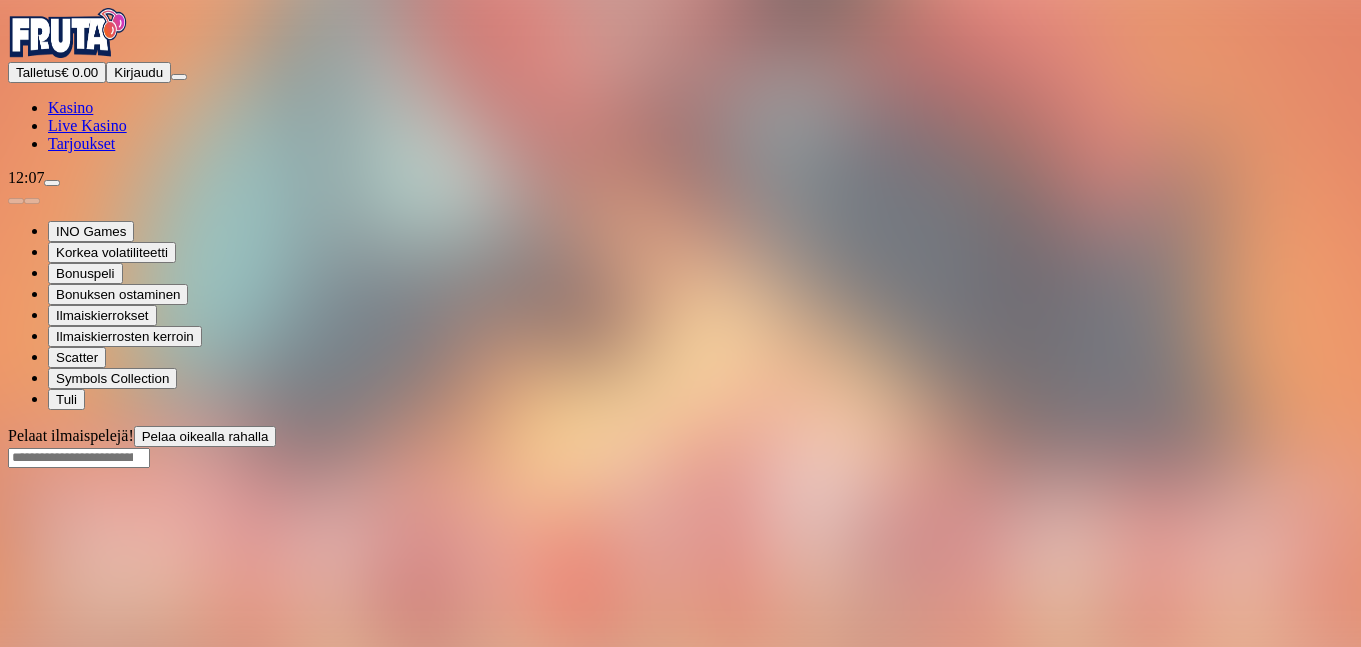 scroll, scrollTop: 0, scrollLeft: 0, axis: both 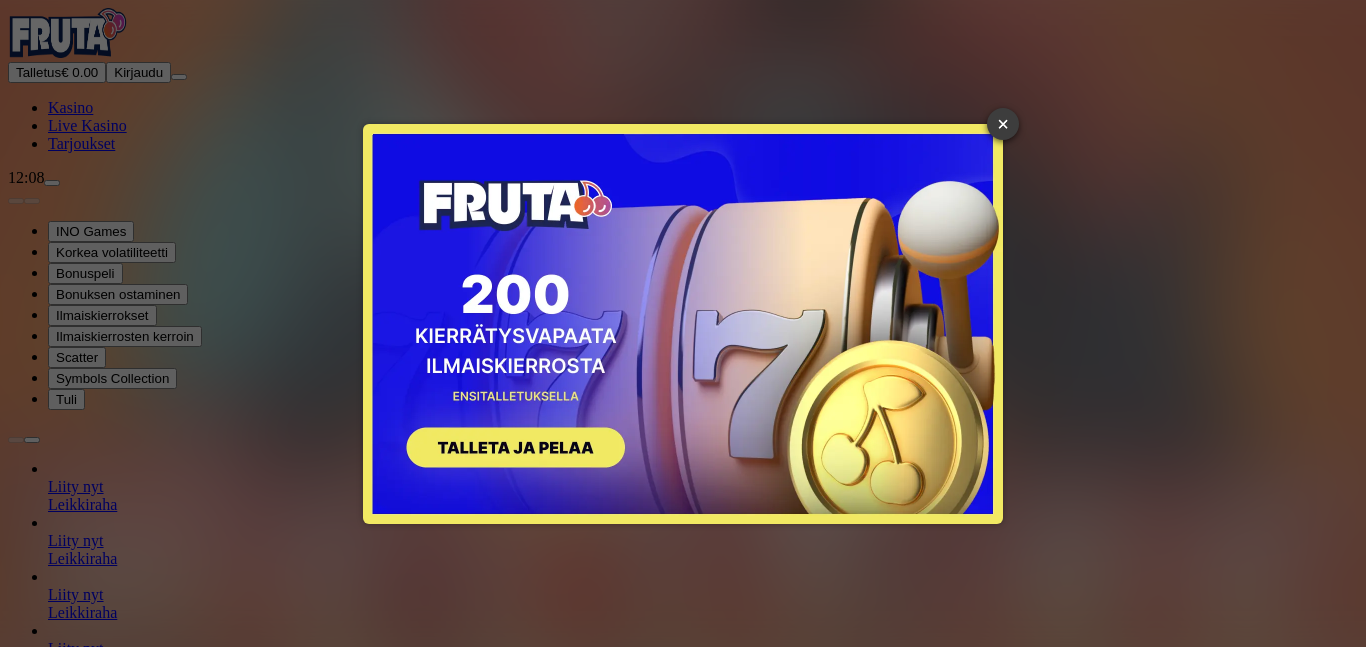 click on "×" at bounding box center [1003, 124] 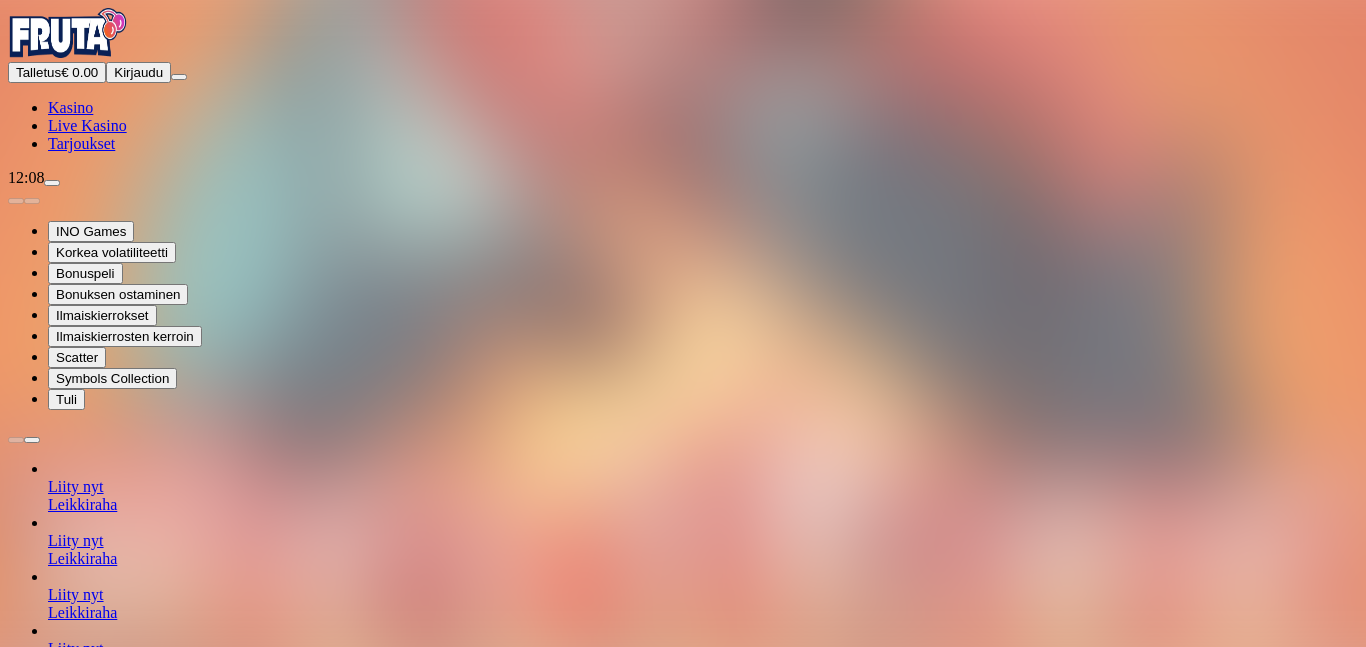click on "Pelaat ilmaispelejä! Pelaa oikealla rahalla" at bounding box center (683, 1395) 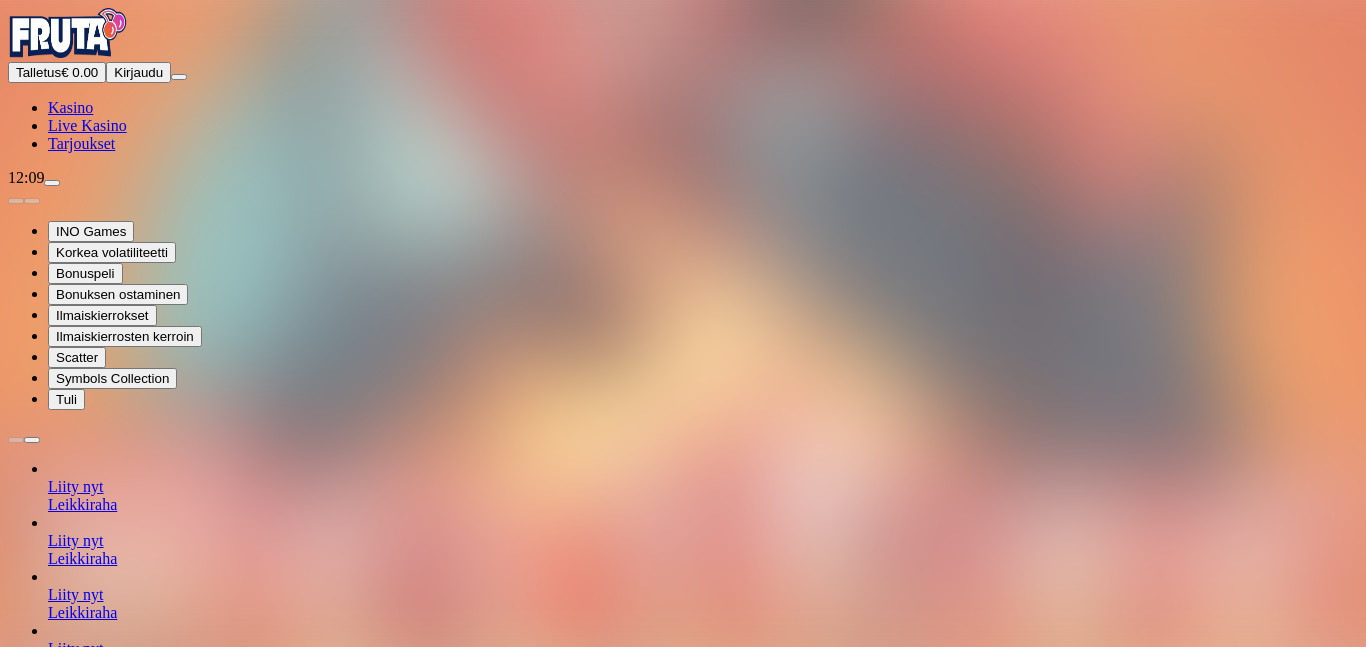 click at bounding box center (16, 1500) 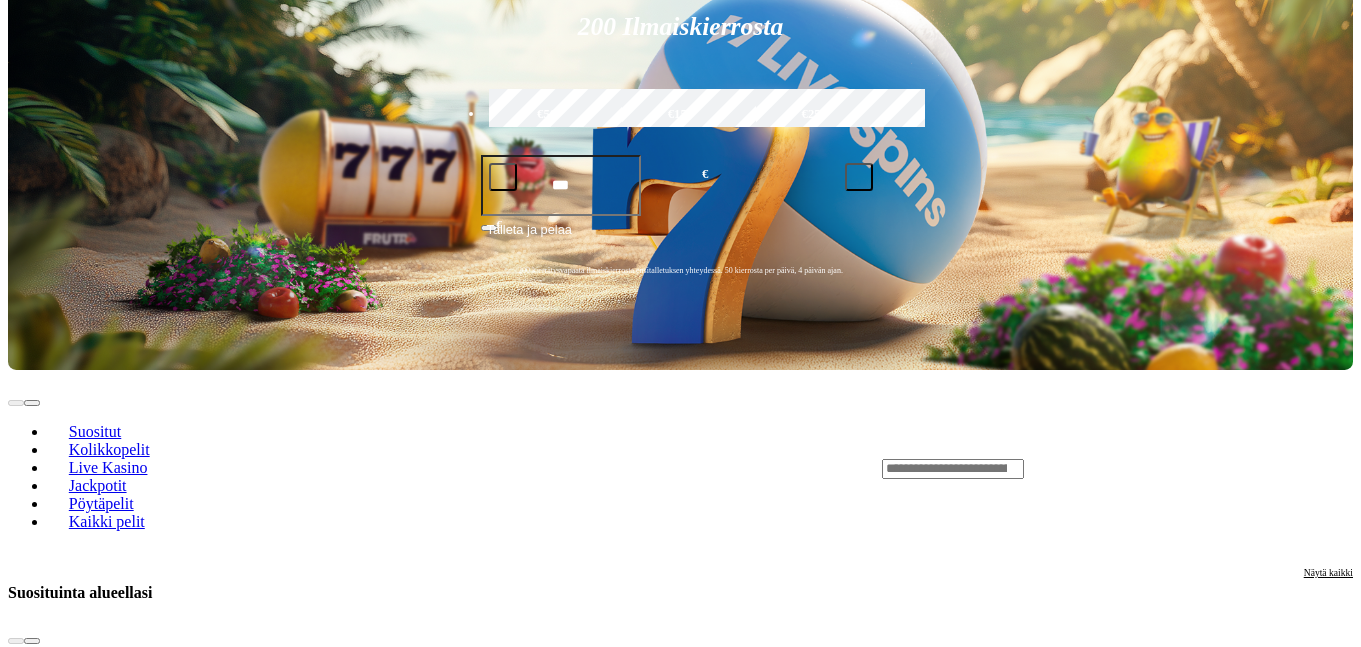 scroll, scrollTop: 288, scrollLeft: 0, axis: vertical 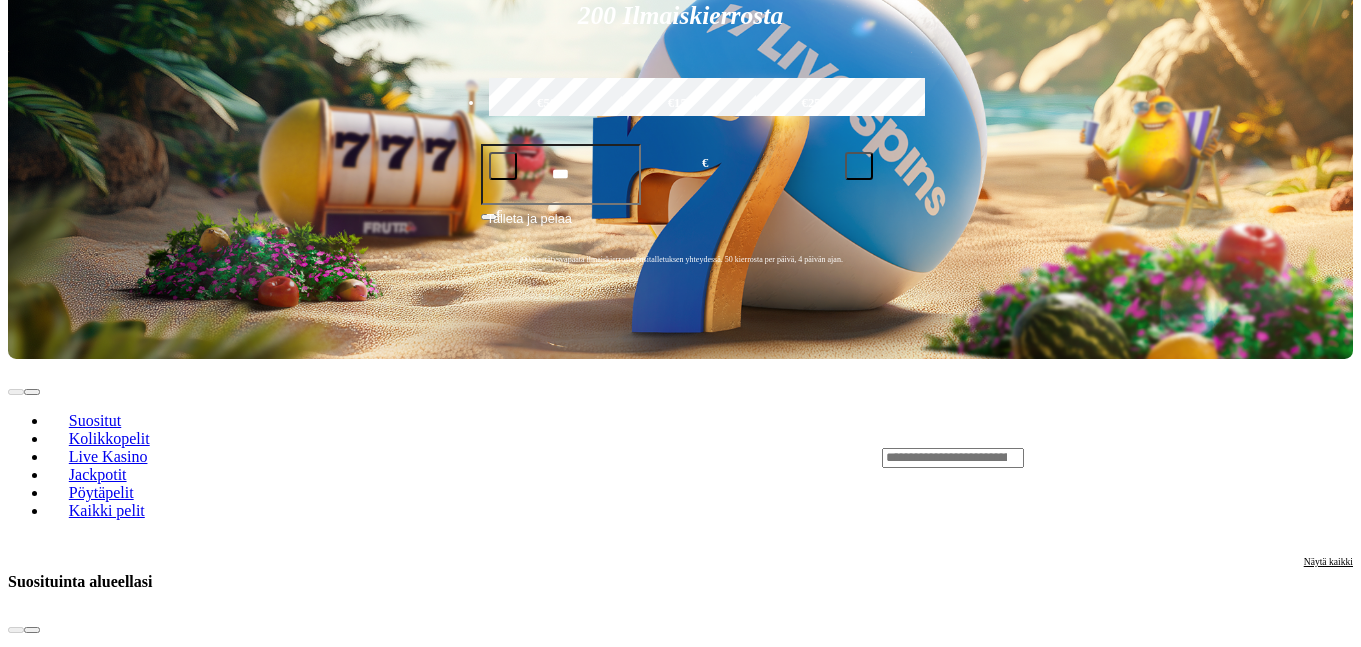 click on "Leikkiraha" at bounding box center (82, 2502) 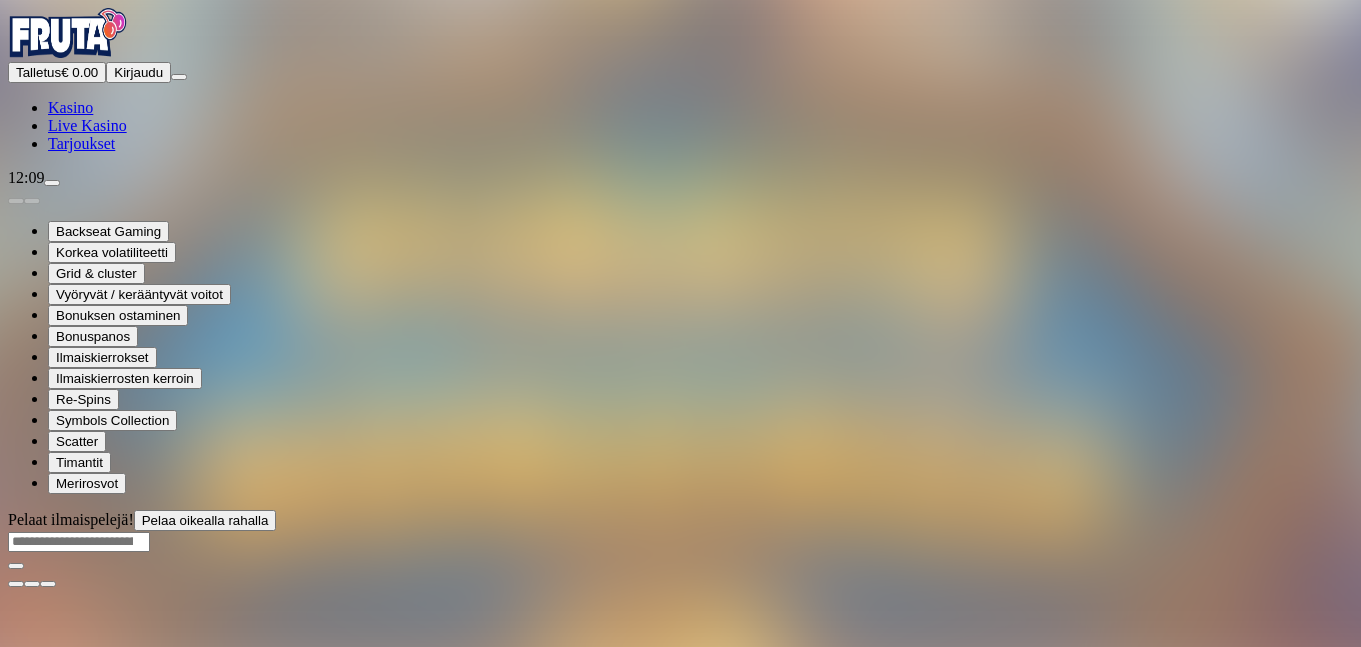 scroll, scrollTop: 0, scrollLeft: 0, axis: both 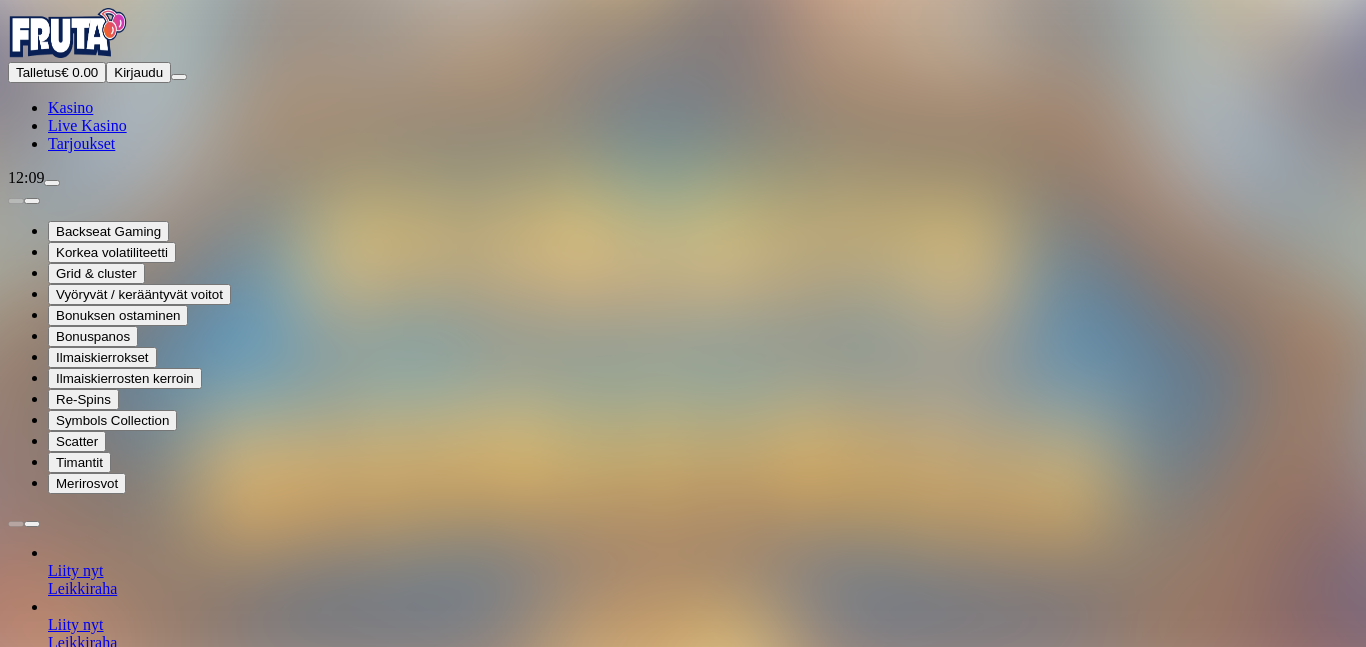 click at bounding box center [48, 1584] 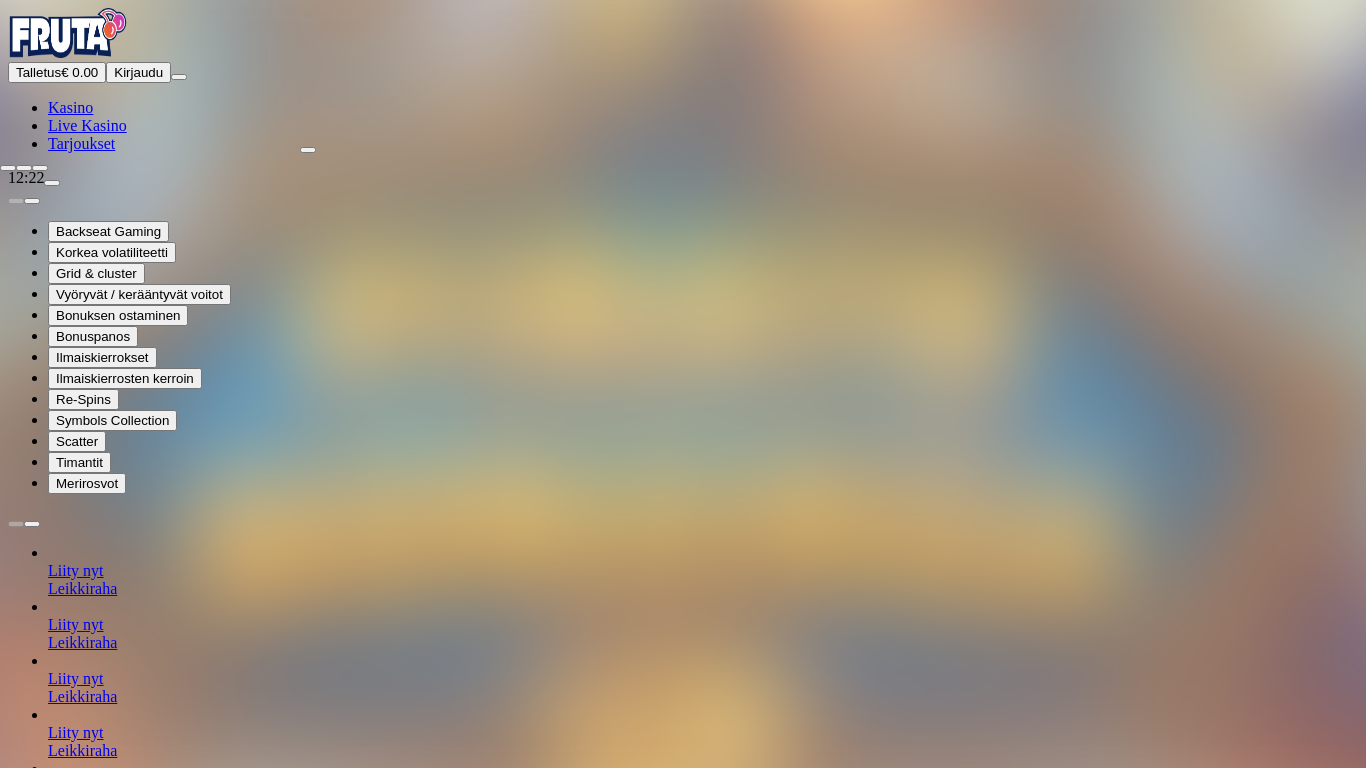 click at bounding box center [8, 168] 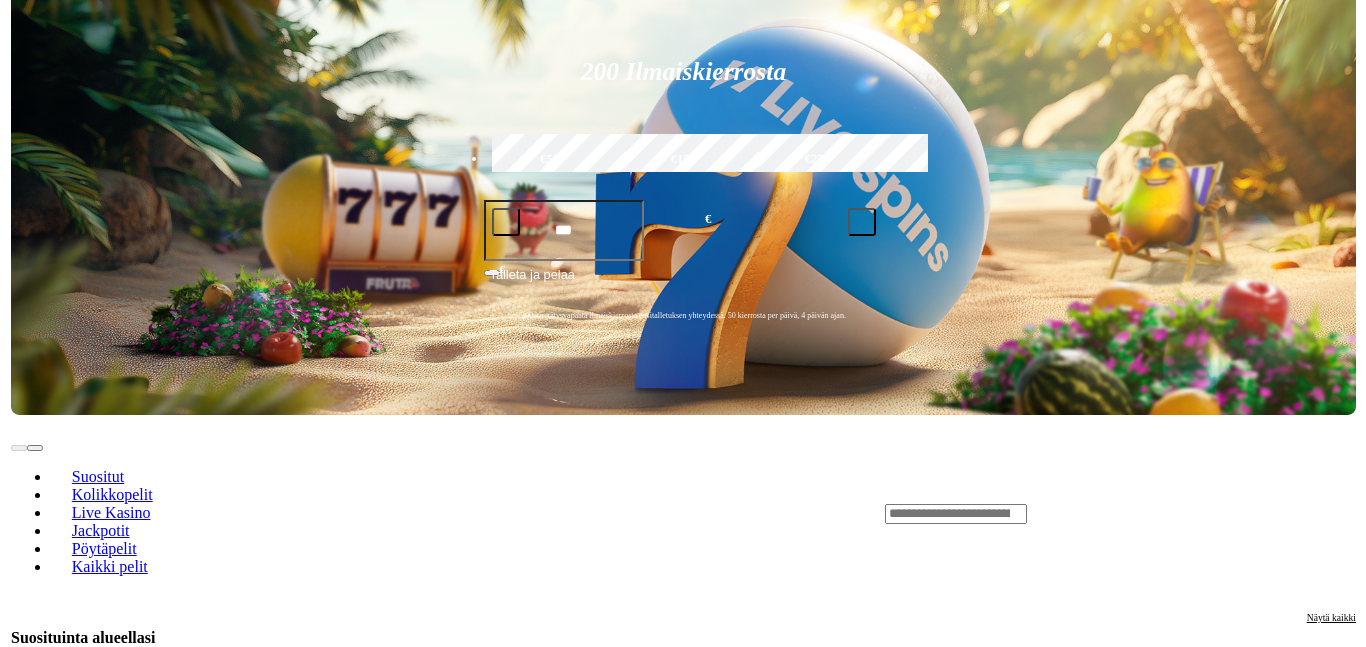 scroll, scrollTop: 288, scrollLeft: 0, axis: vertical 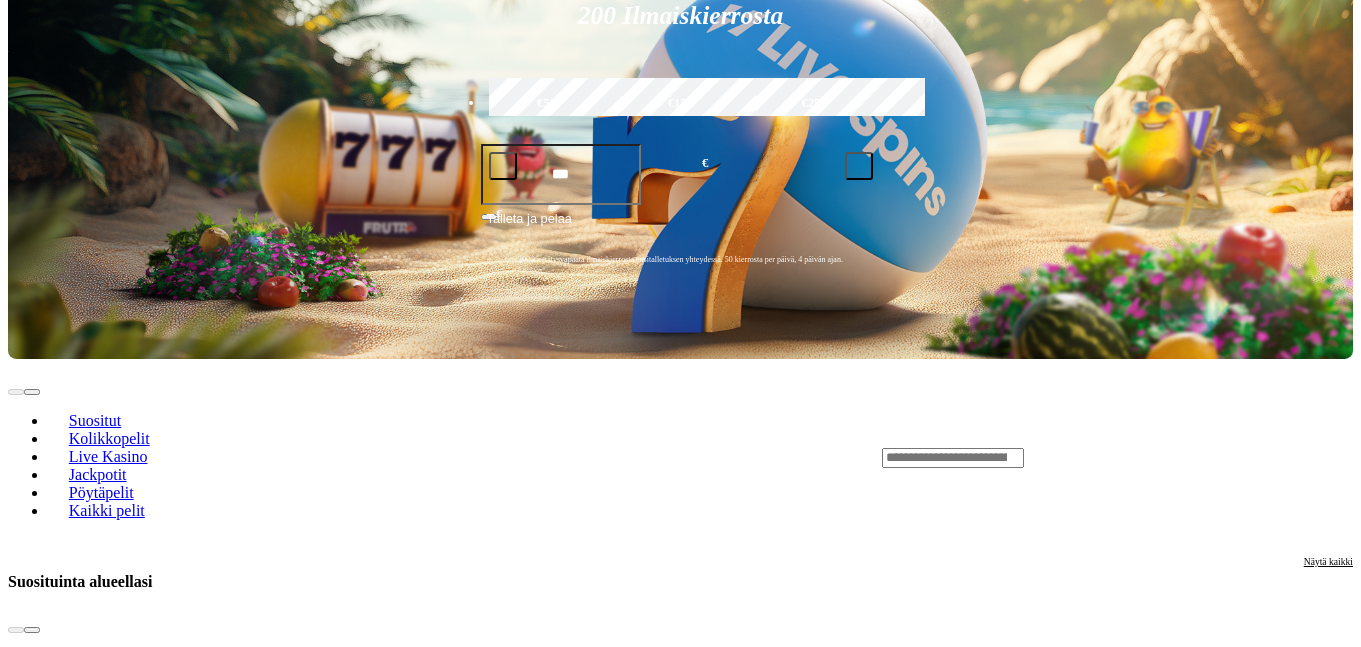 click on "Liity nyt" at bounding box center (76, 2257) 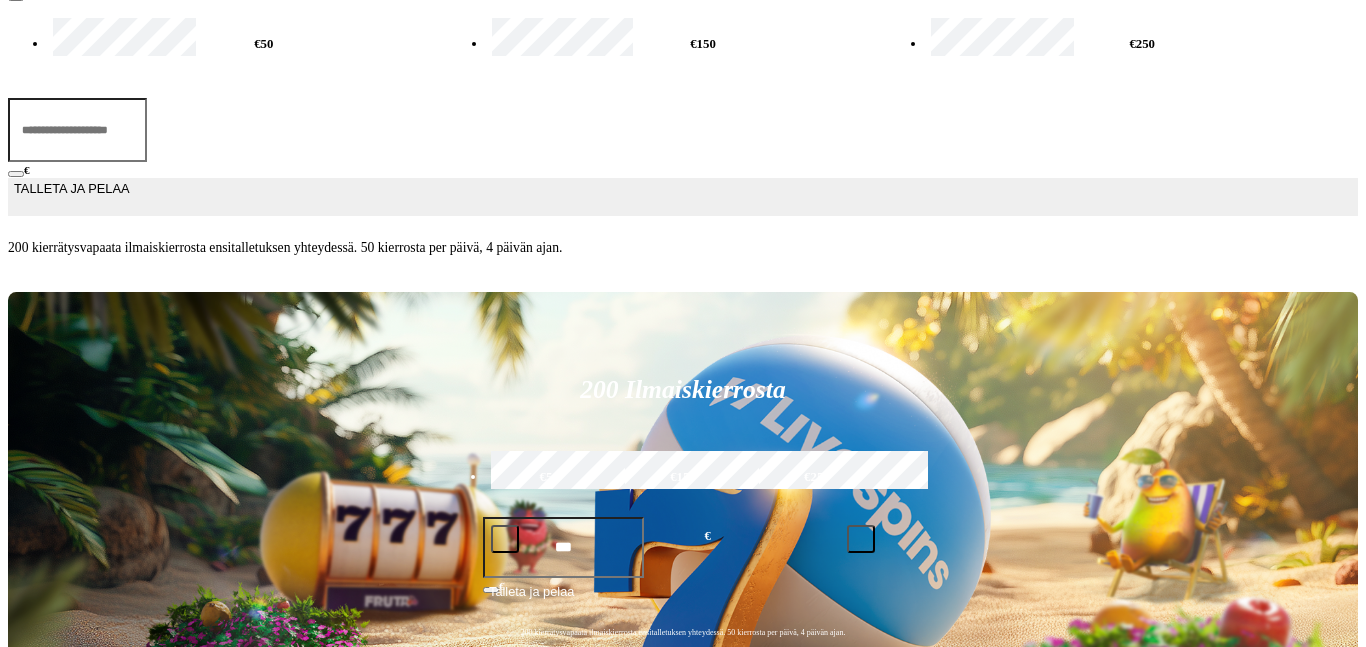 click at bounding box center [16, -2] 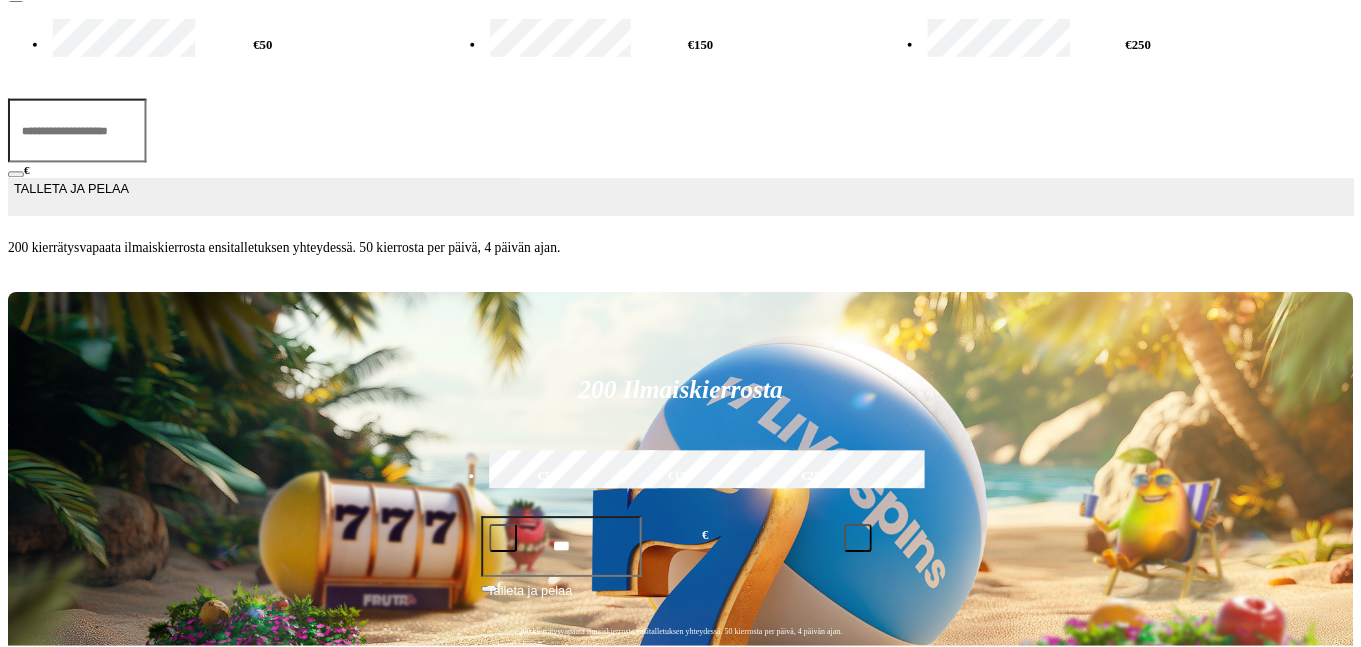 scroll, scrollTop: 0, scrollLeft: 0, axis: both 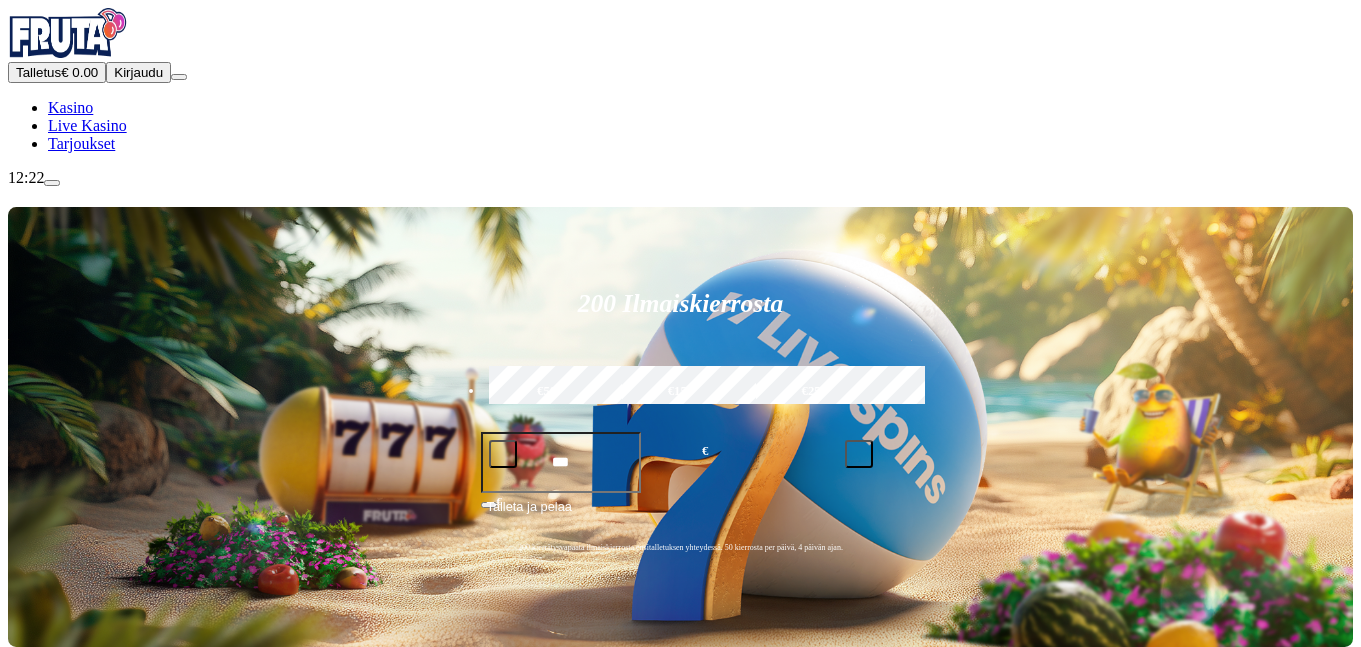 click on "Leikkiraha" at bounding box center [82, 1209] 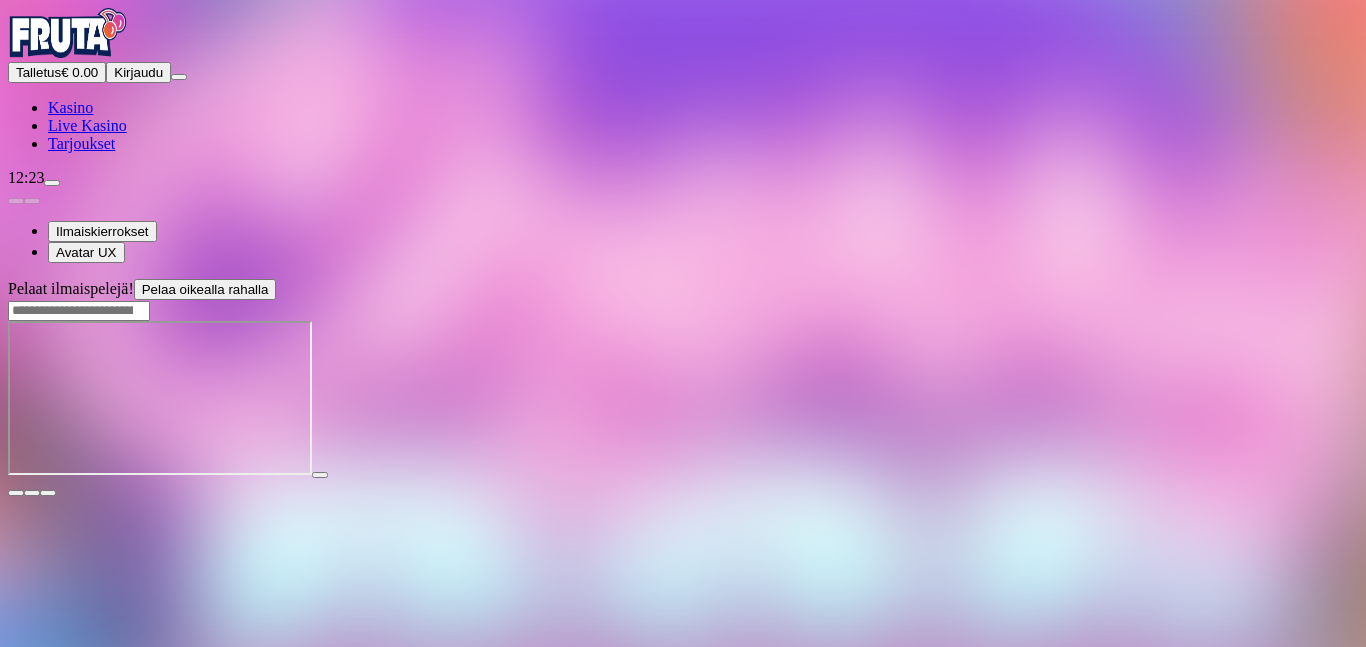 click at bounding box center [16, 493] 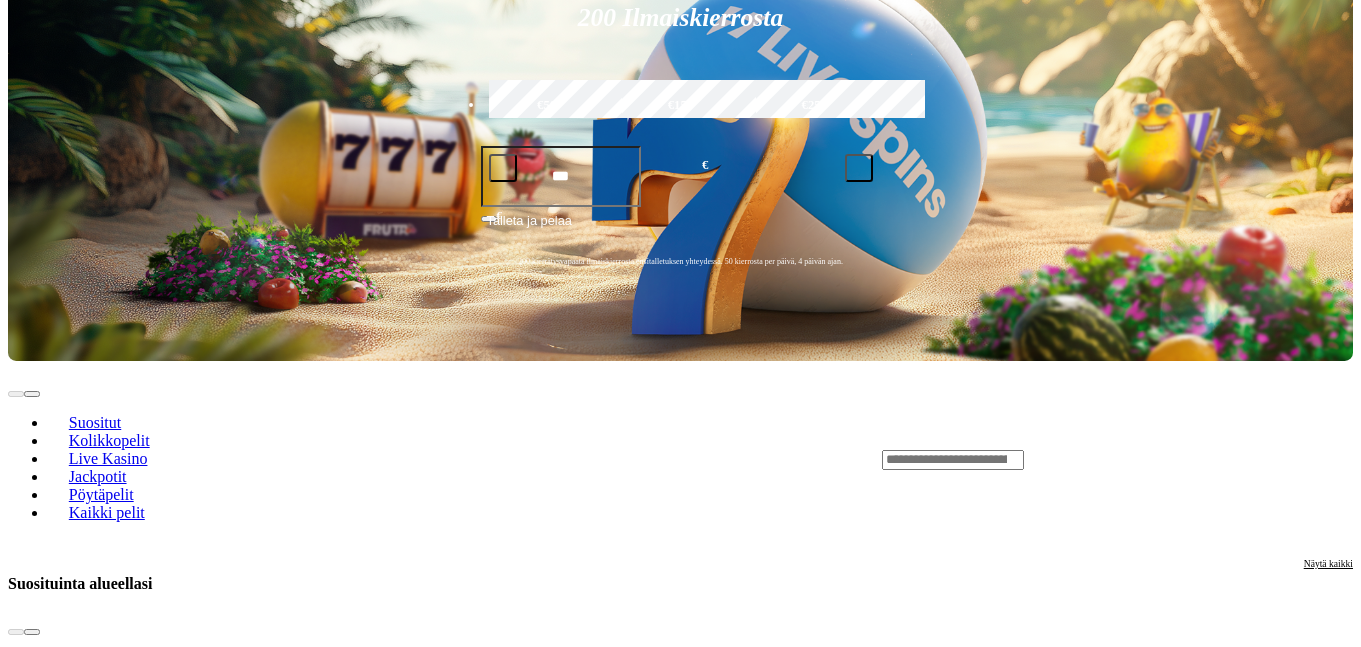 scroll, scrollTop: 288, scrollLeft: 0, axis: vertical 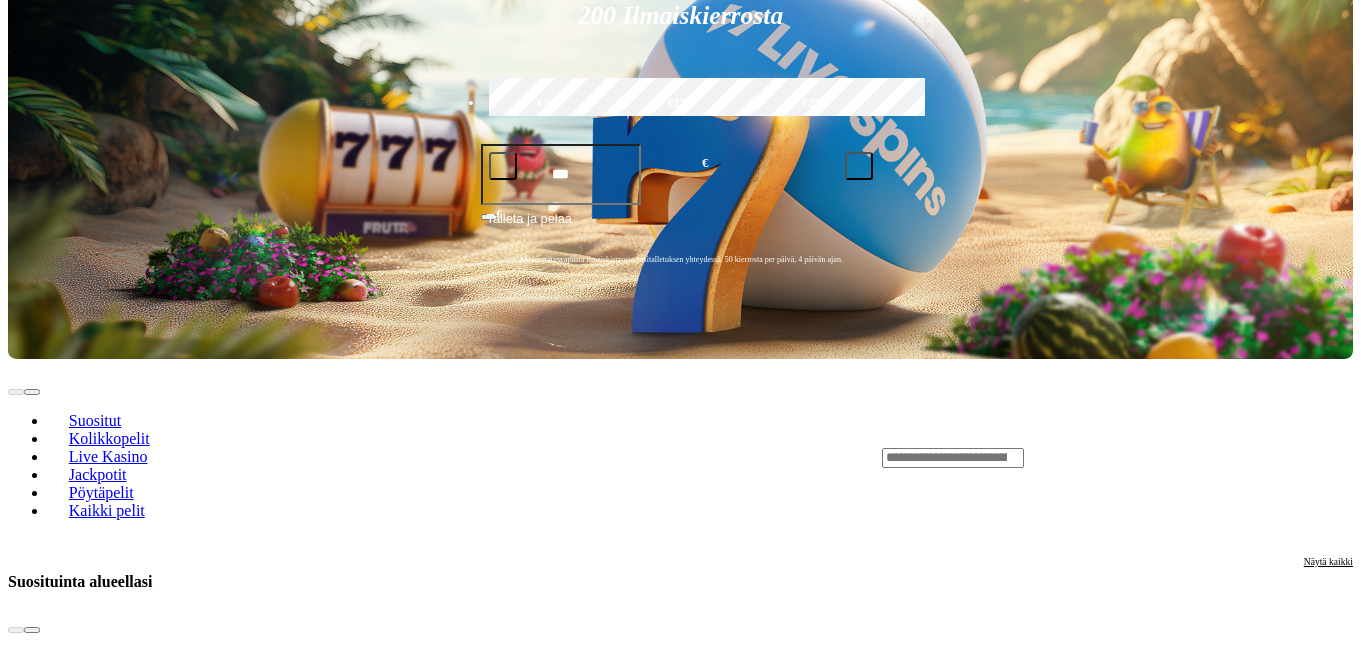 click on "Leikkiraha" at bounding box center [82, 2275] 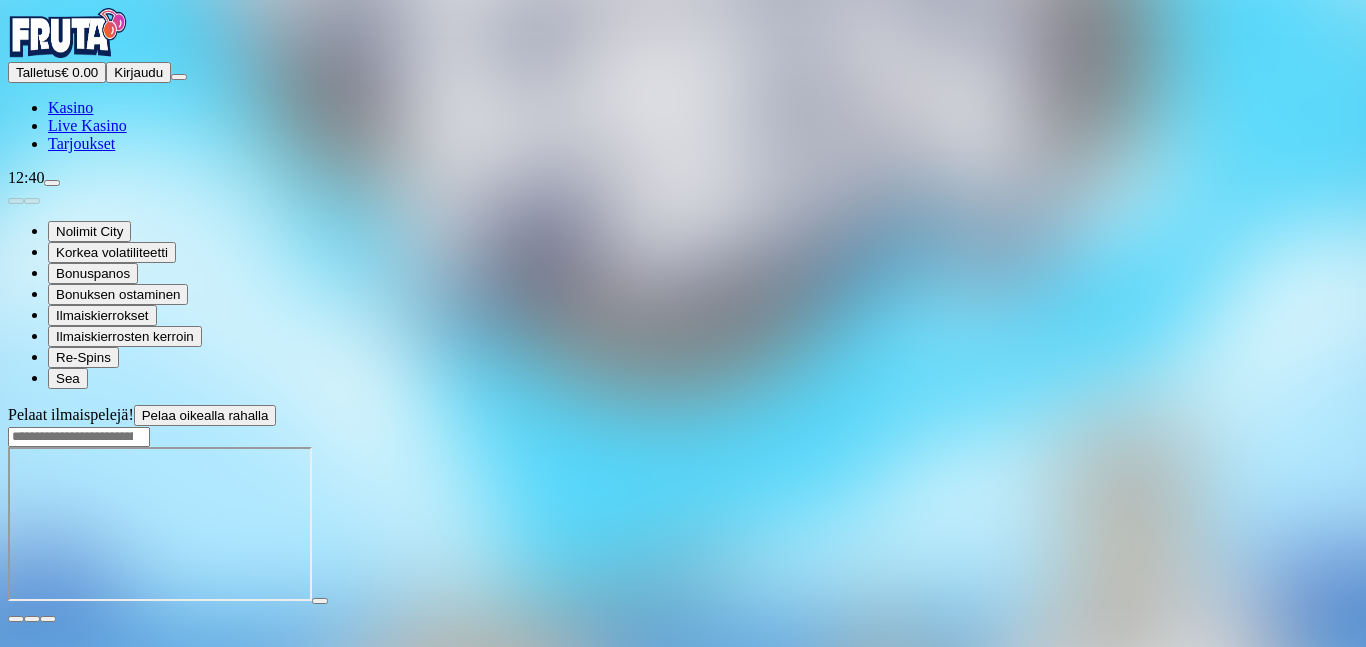 click at bounding box center (16, 619) 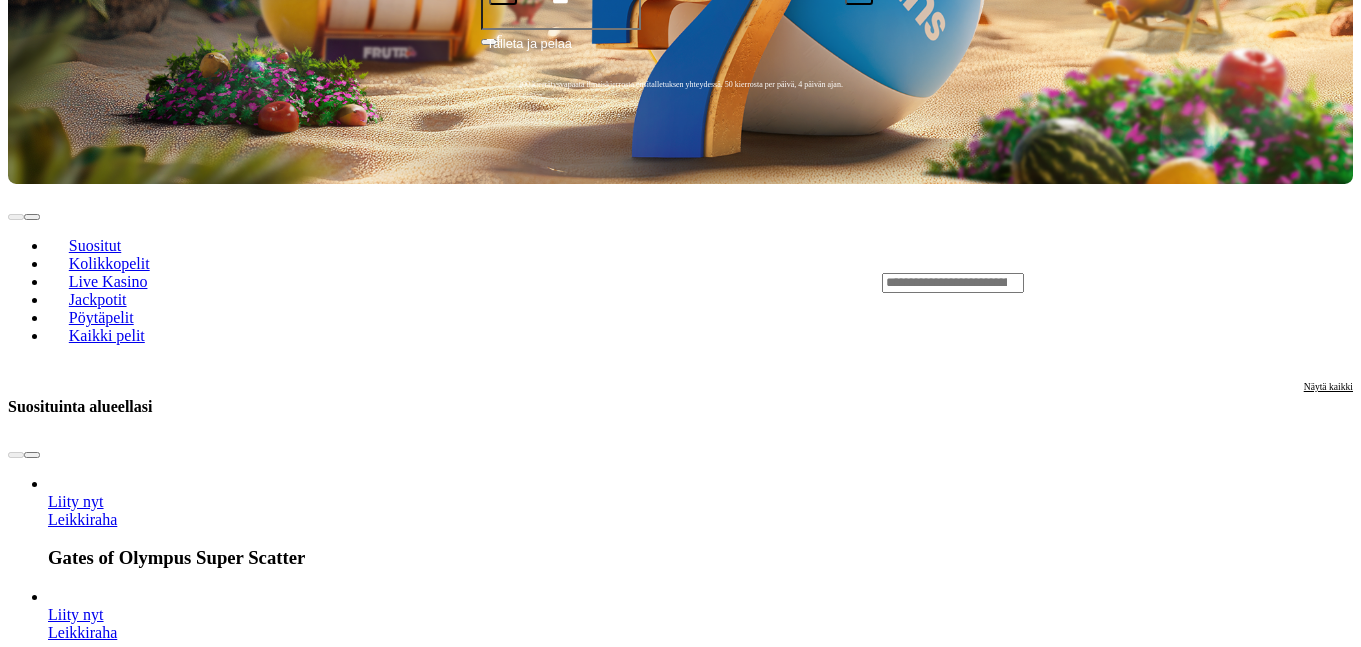 scroll, scrollTop: 504, scrollLeft: 0, axis: vertical 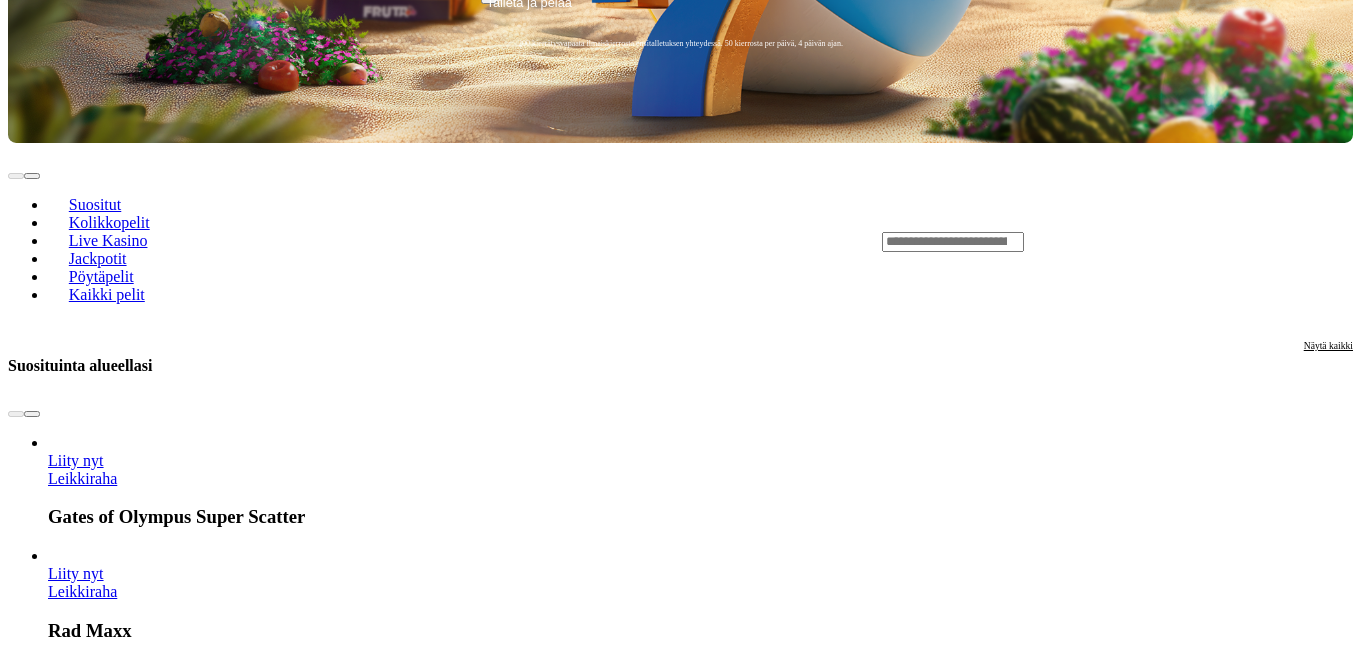 click on "Näytä kaikki" at bounding box center (1328, 1699) 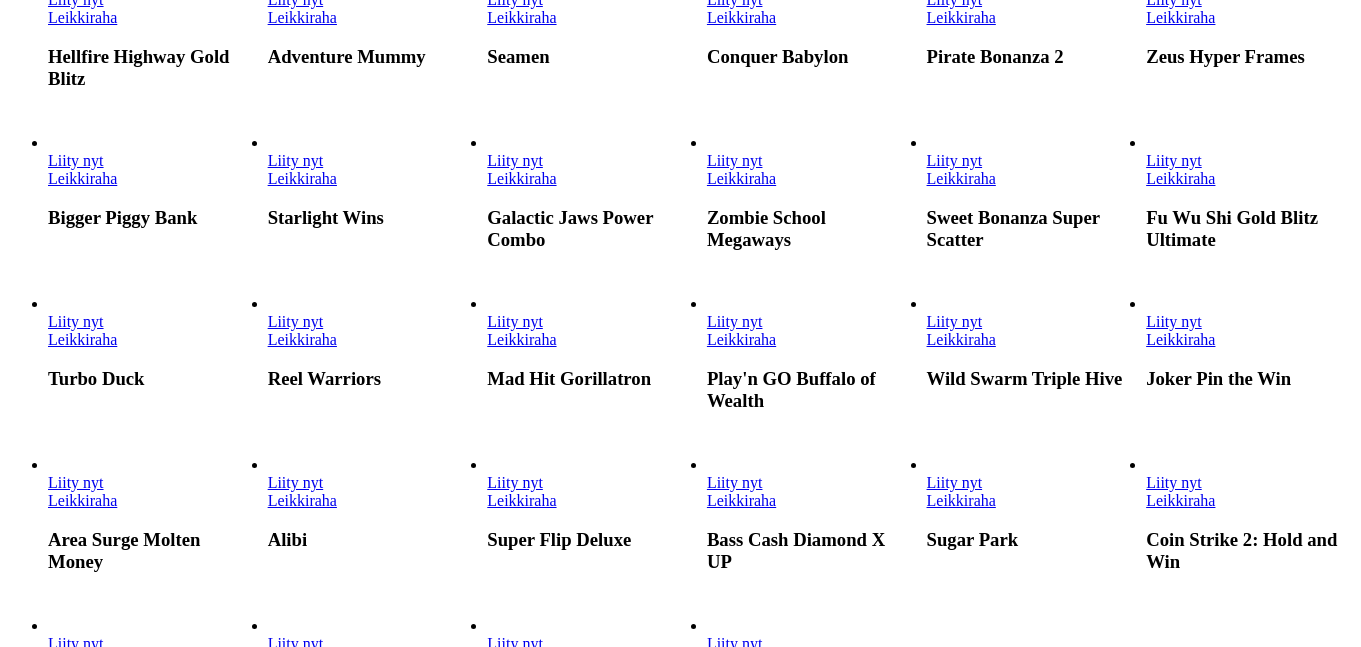 scroll, scrollTop: 432, scrollLeft: 0, axis: vertical 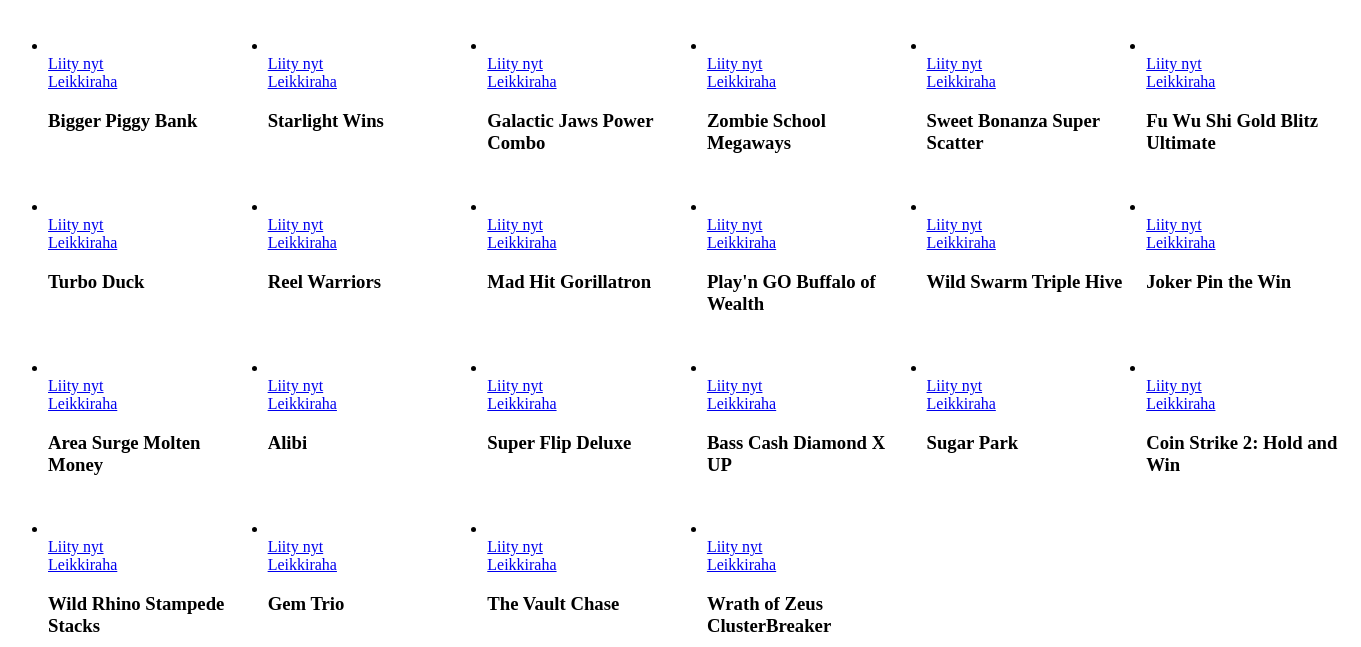 click on "Leikkiraha" at bounding box center (302, 242) 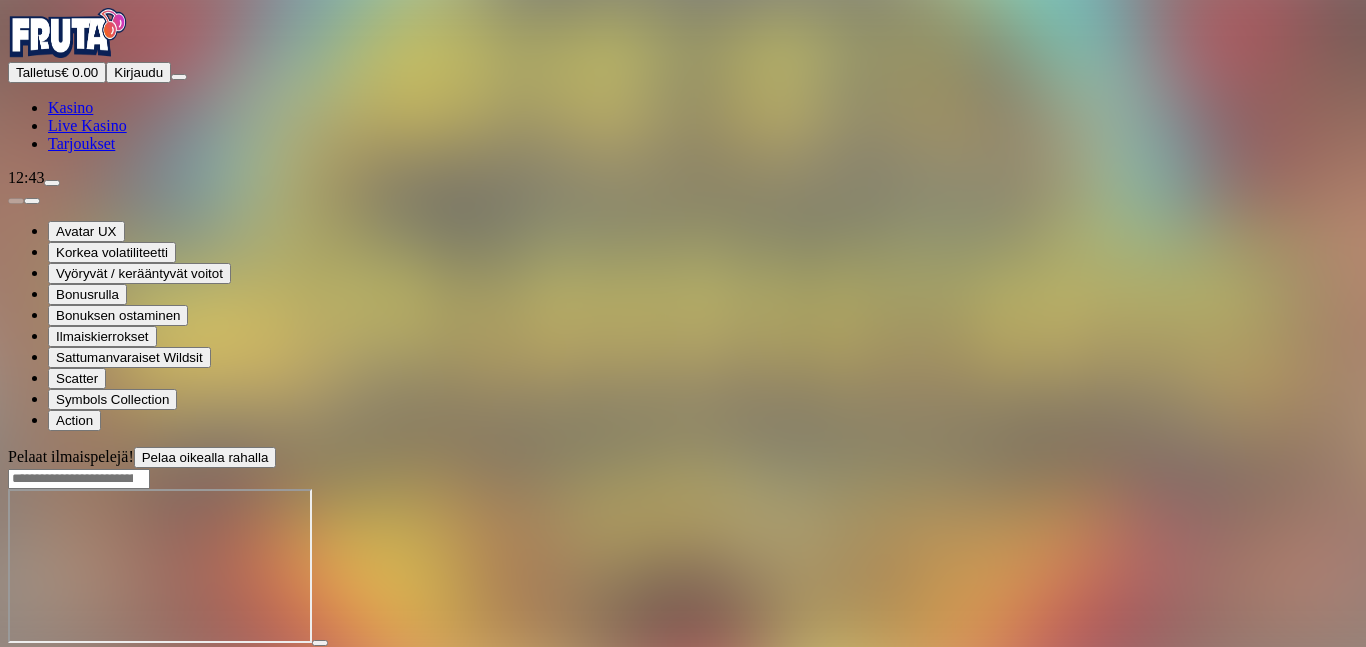 click at bounding box center [16, 661] 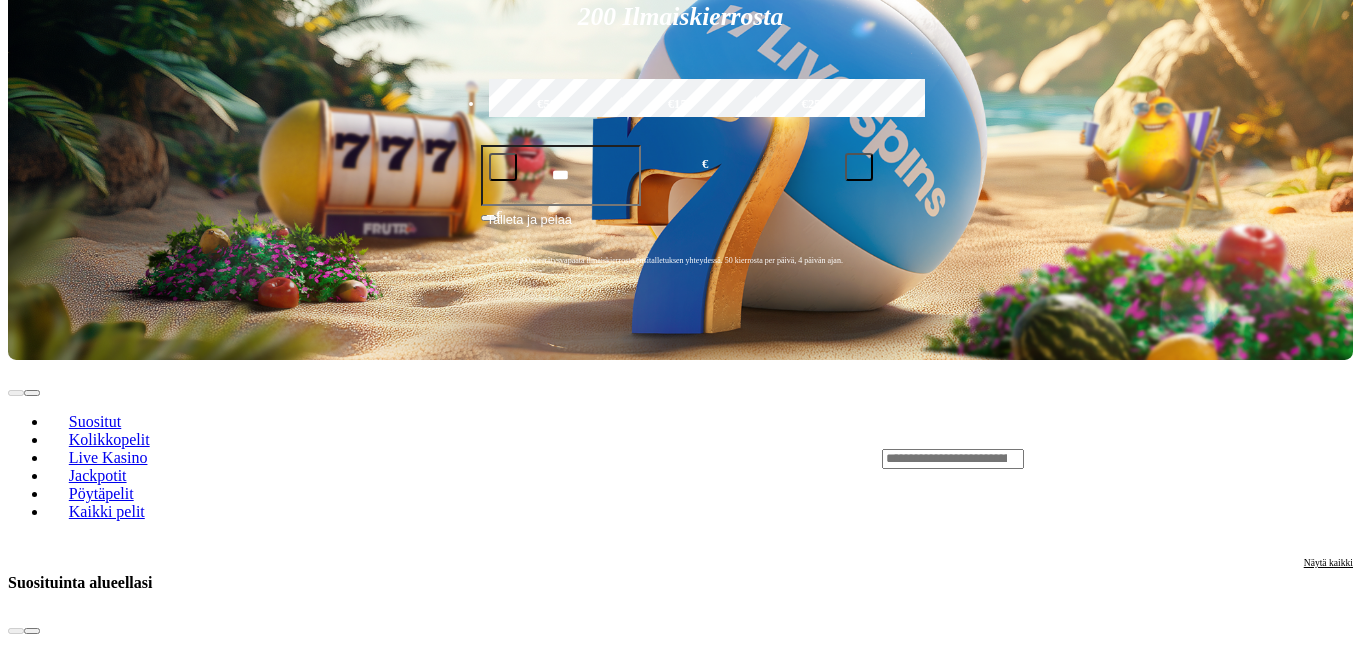 scroll, scrollTop: 288, scrollLeft: 0, axis: vertical 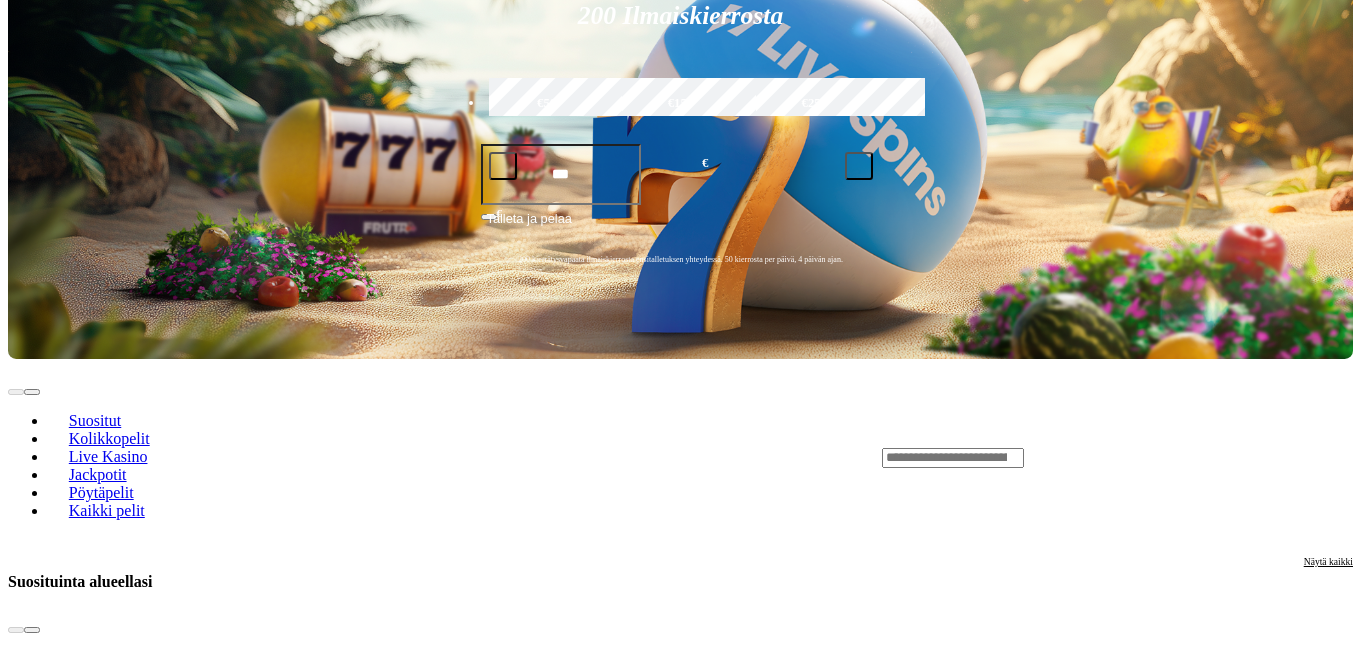 click on "Leikkiraha" at bounding box center (82, 2389) 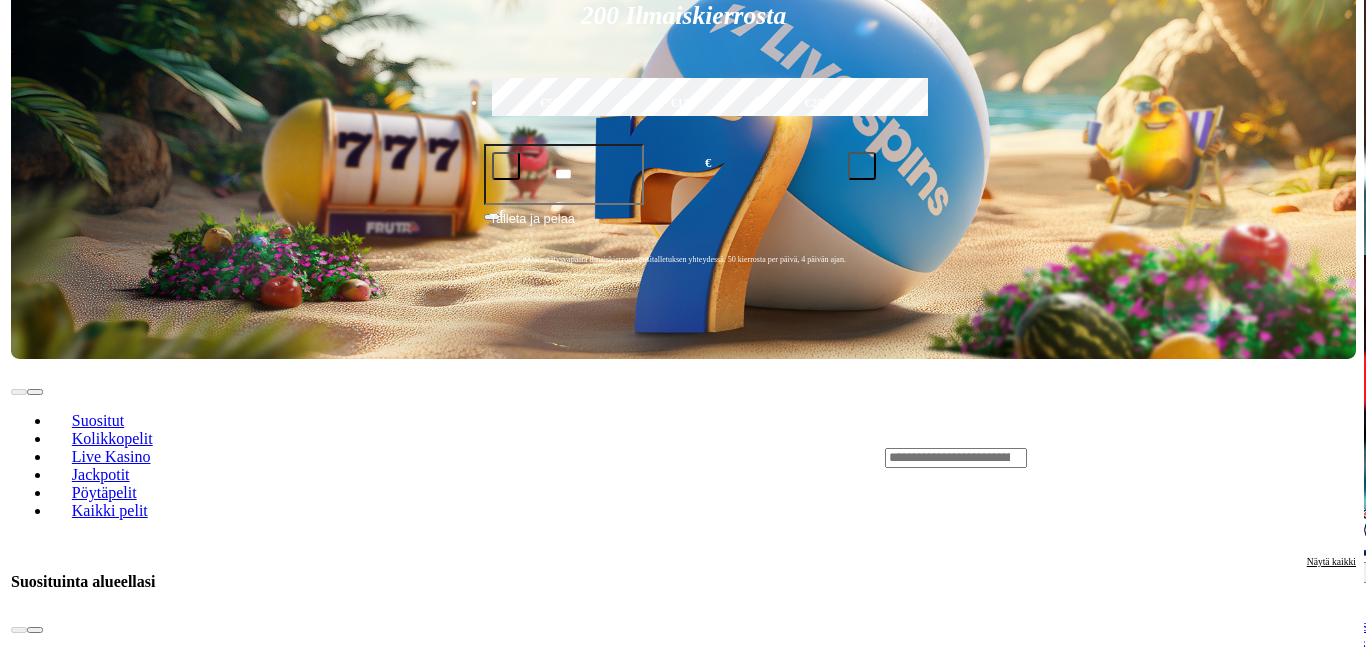 scroll, scrollTop: 0, scrollLeft: 0, axis: both 